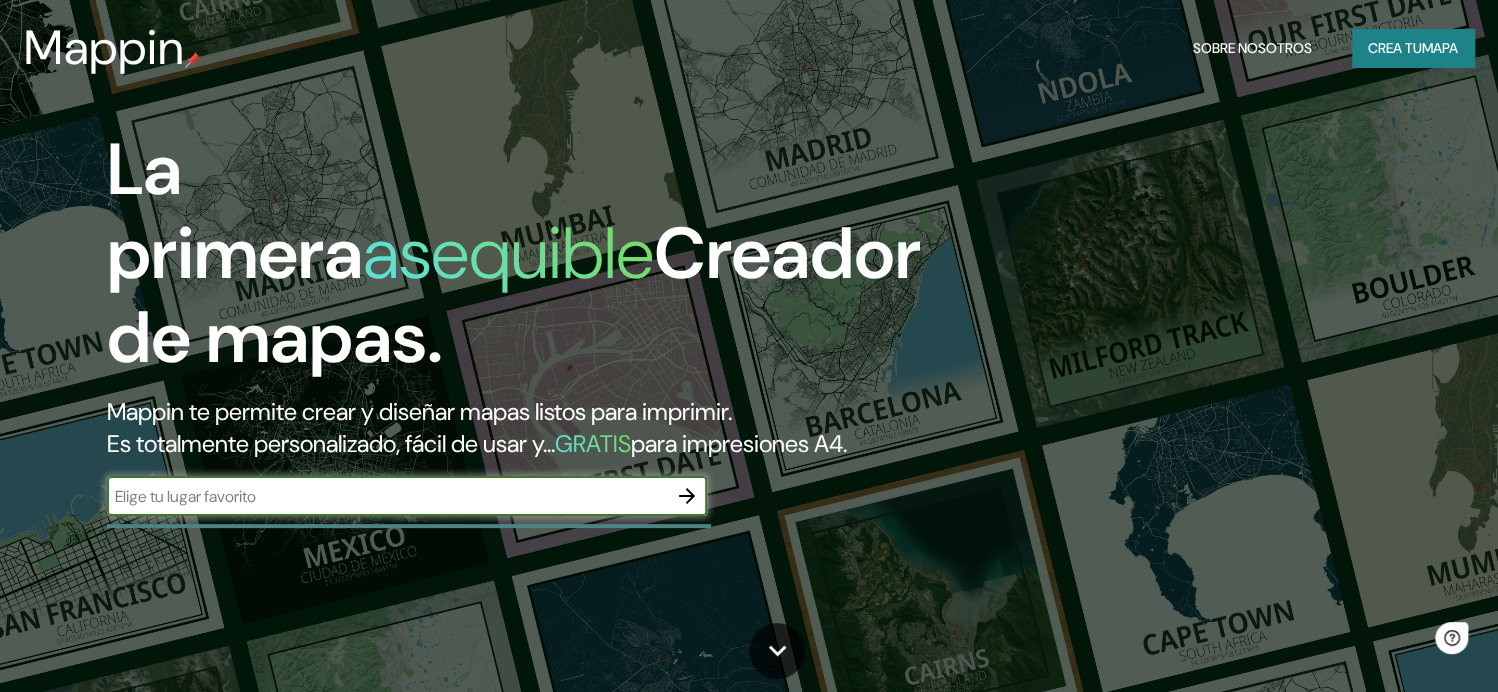 scroll, scrollTop: 0, scrollLeft: 0, axis: both 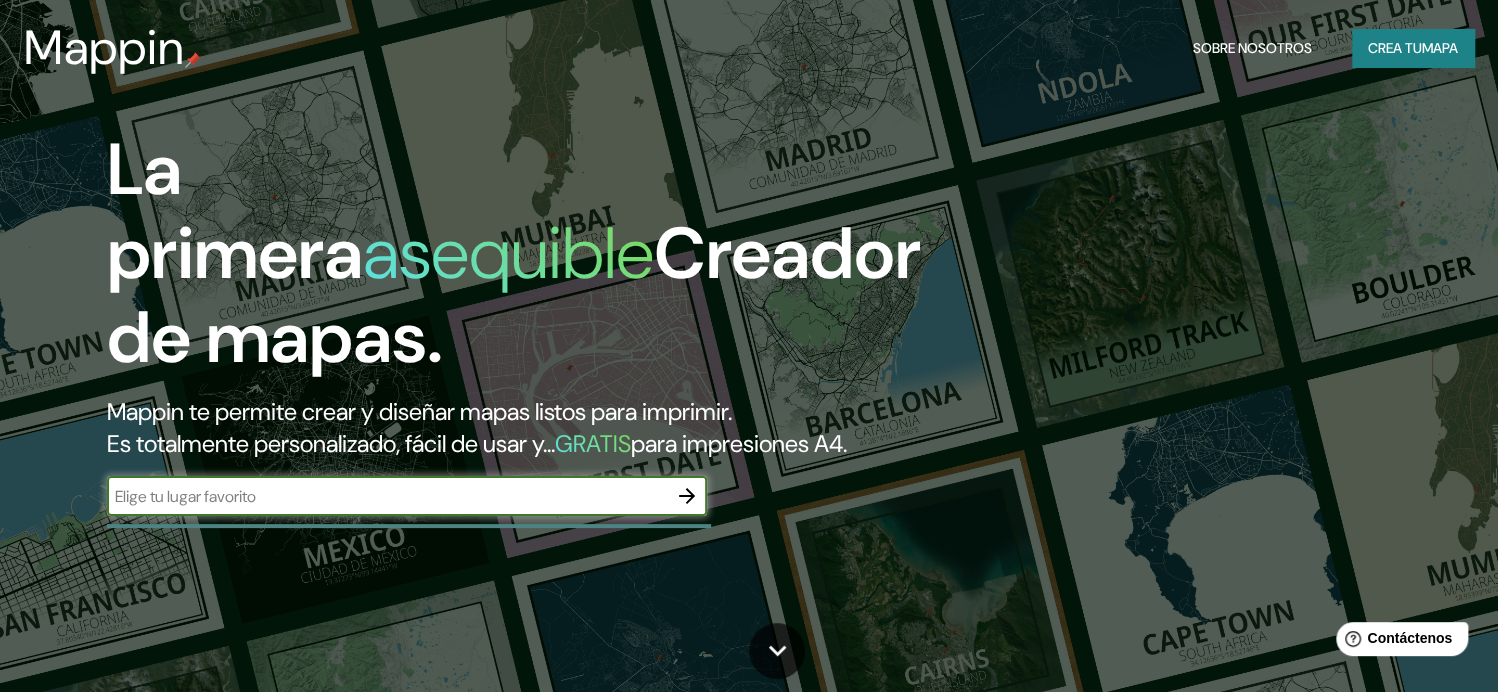 click at bounding box center [687, 496] 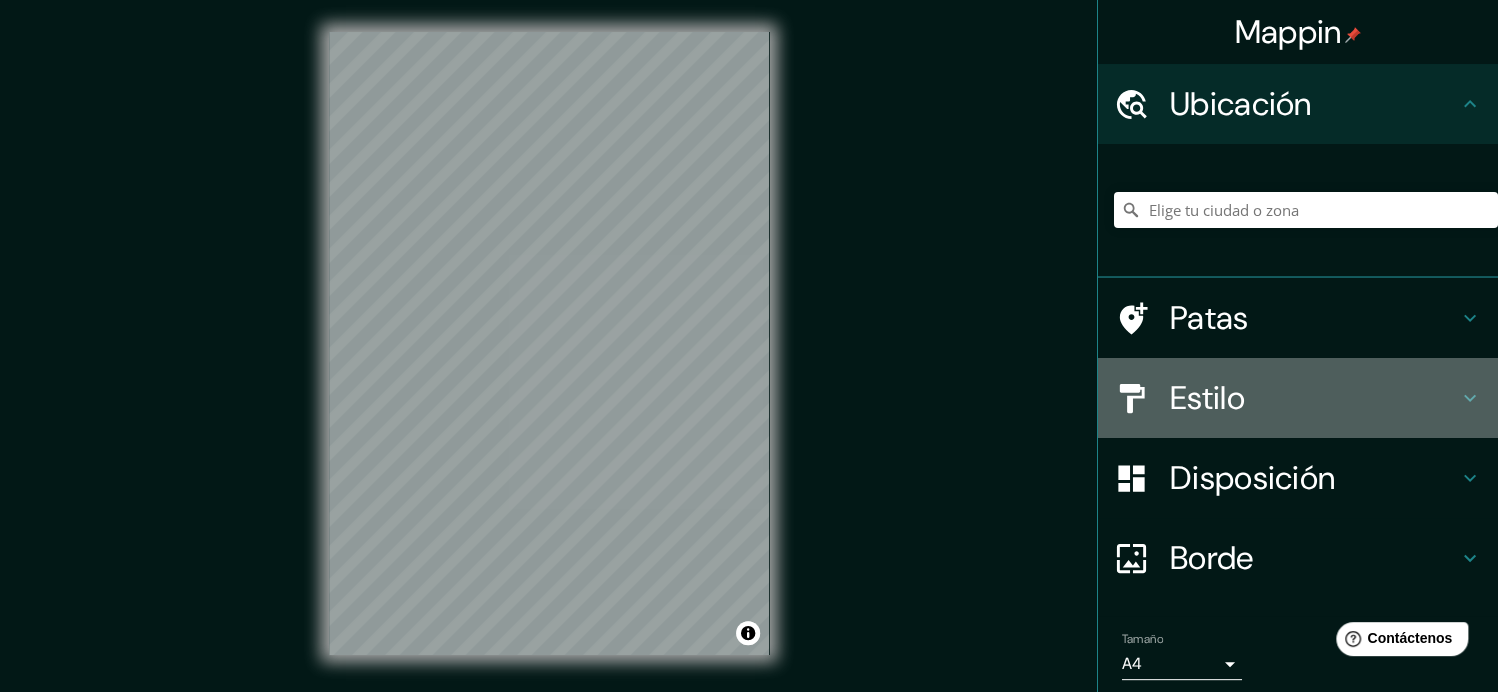click on "Estilo" at bounding box center [1314, 104] 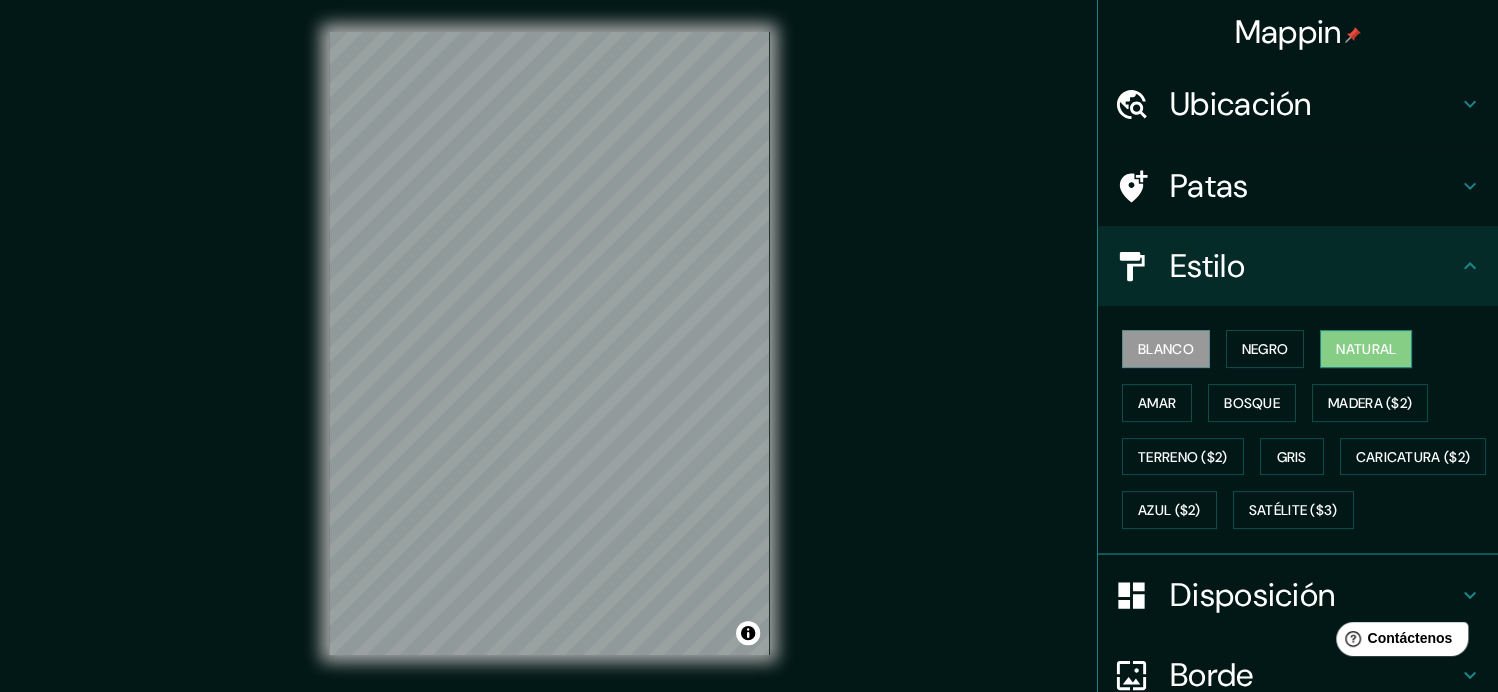 click on "Natural" at bounding box center (1366, 349) 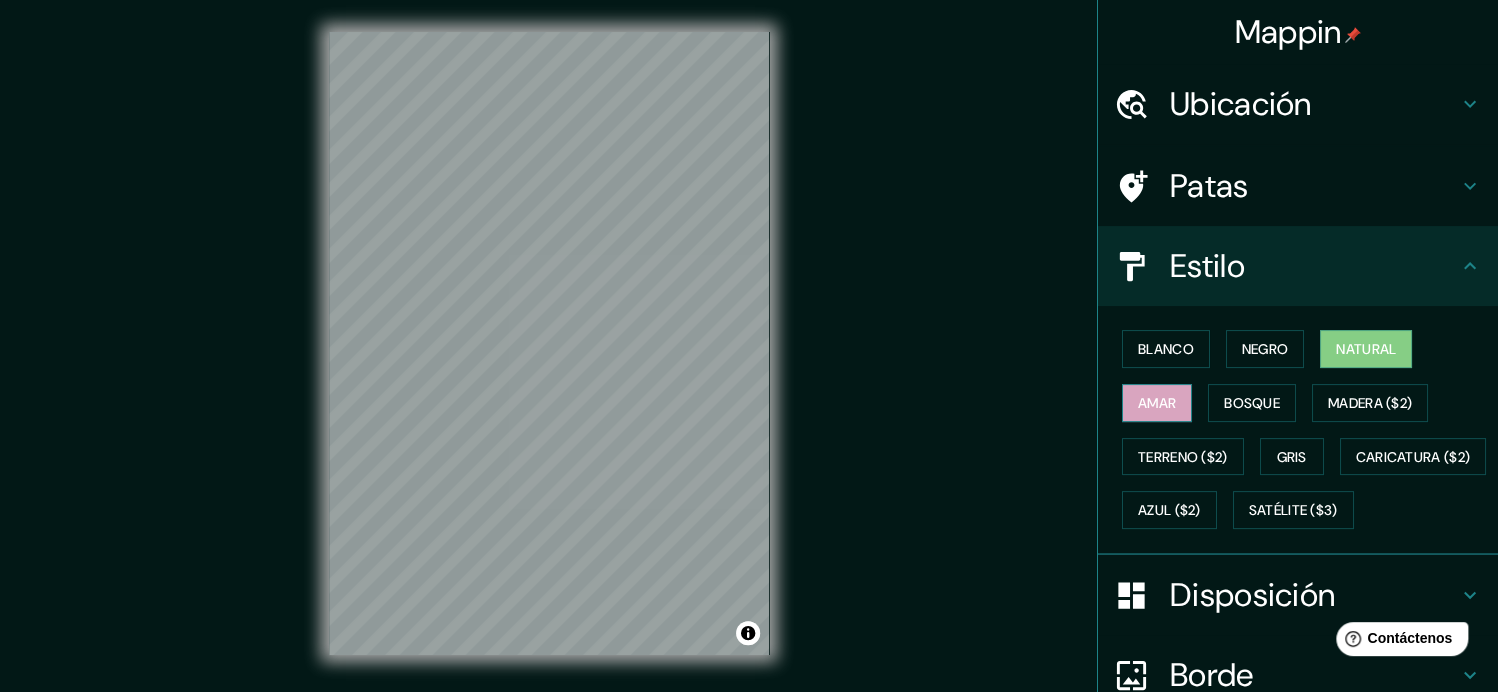 click on "Amar" at bounding box center [1157, 403] 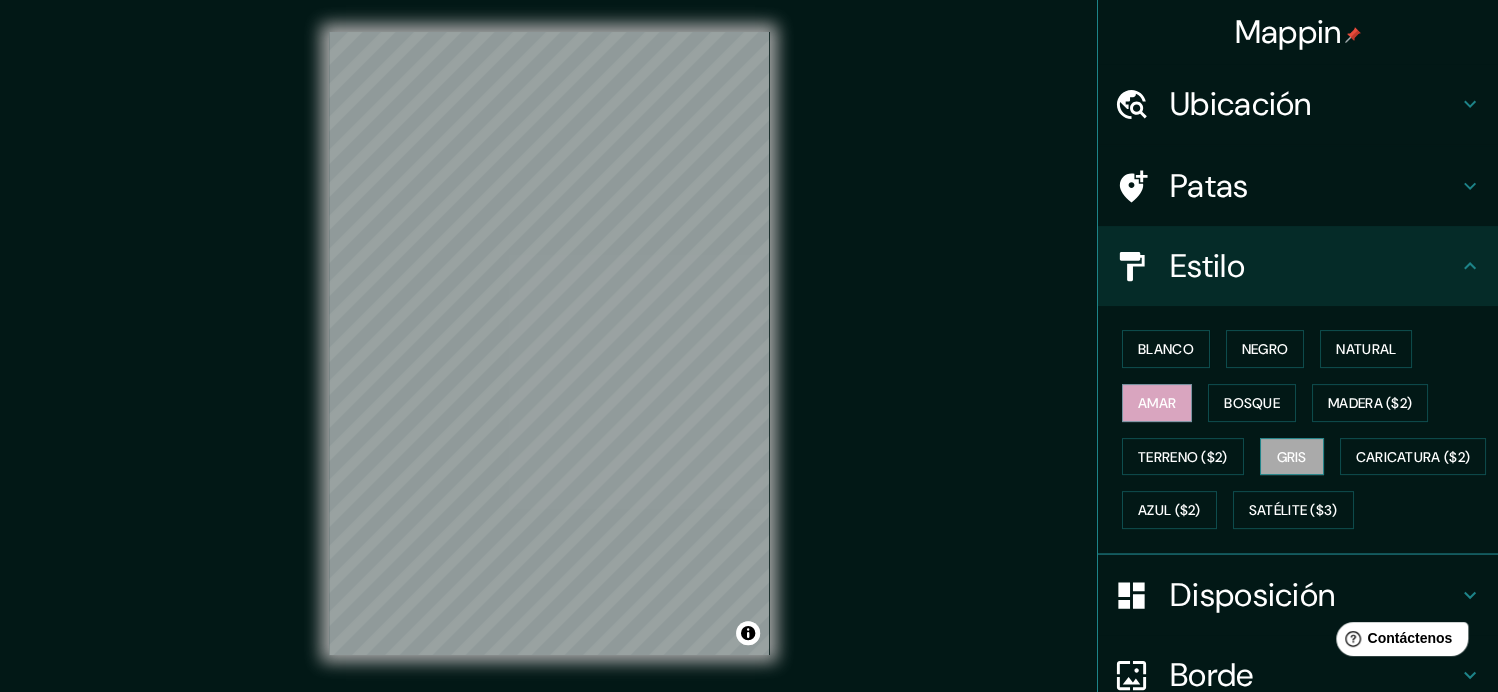 click on "Gris" at bounding box center [1292, 457] 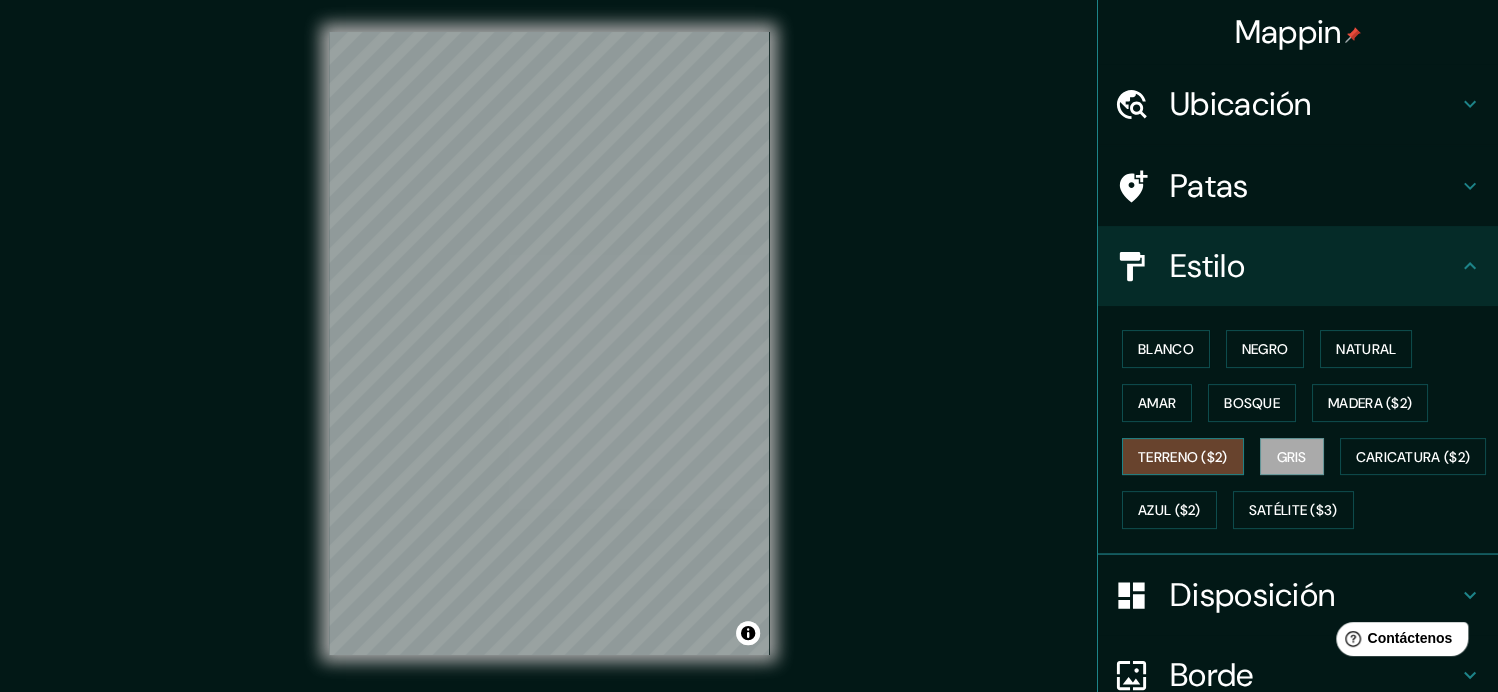 click on "Terreno ($2)" at bounding box center (1183, 457) 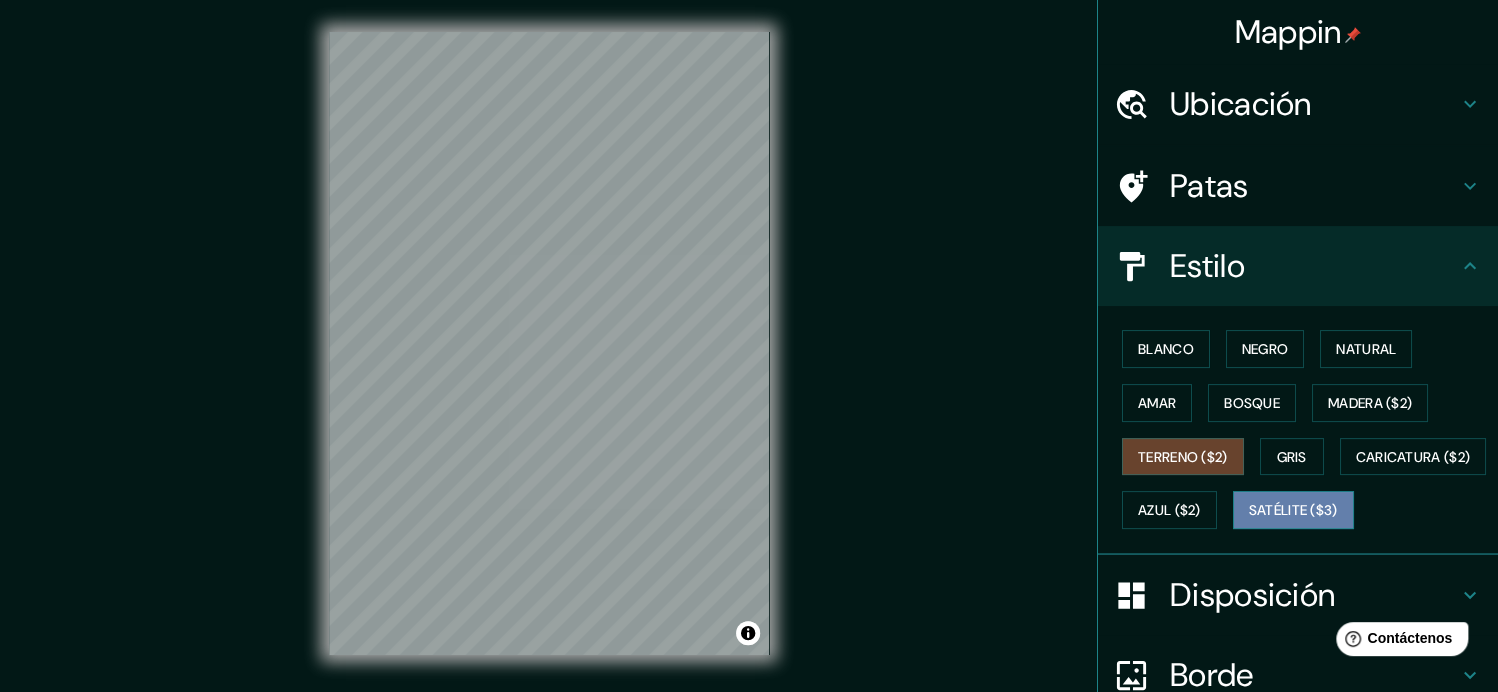 click on "Satélite ($3)" at bounding box center [1293, 510] 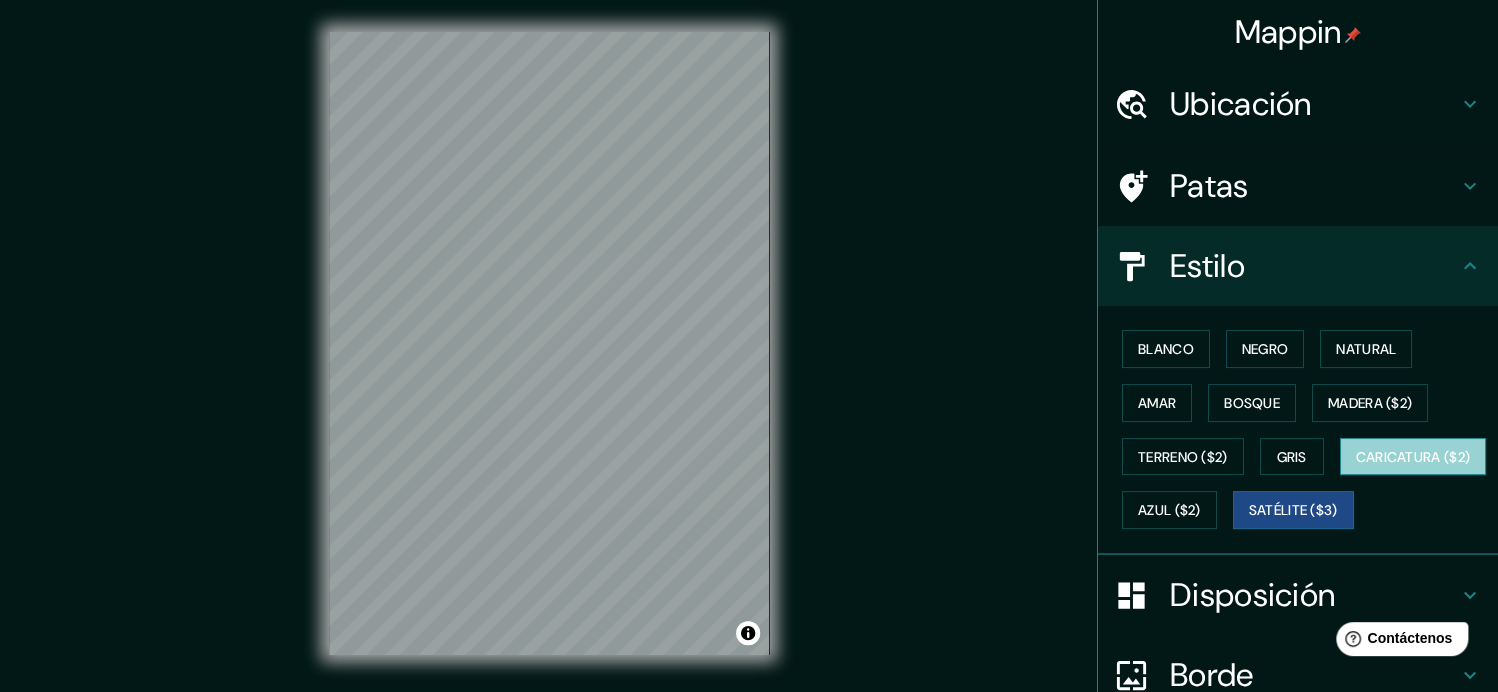 click on "Caricatura ($2)" at bounding box center (1413, 457) 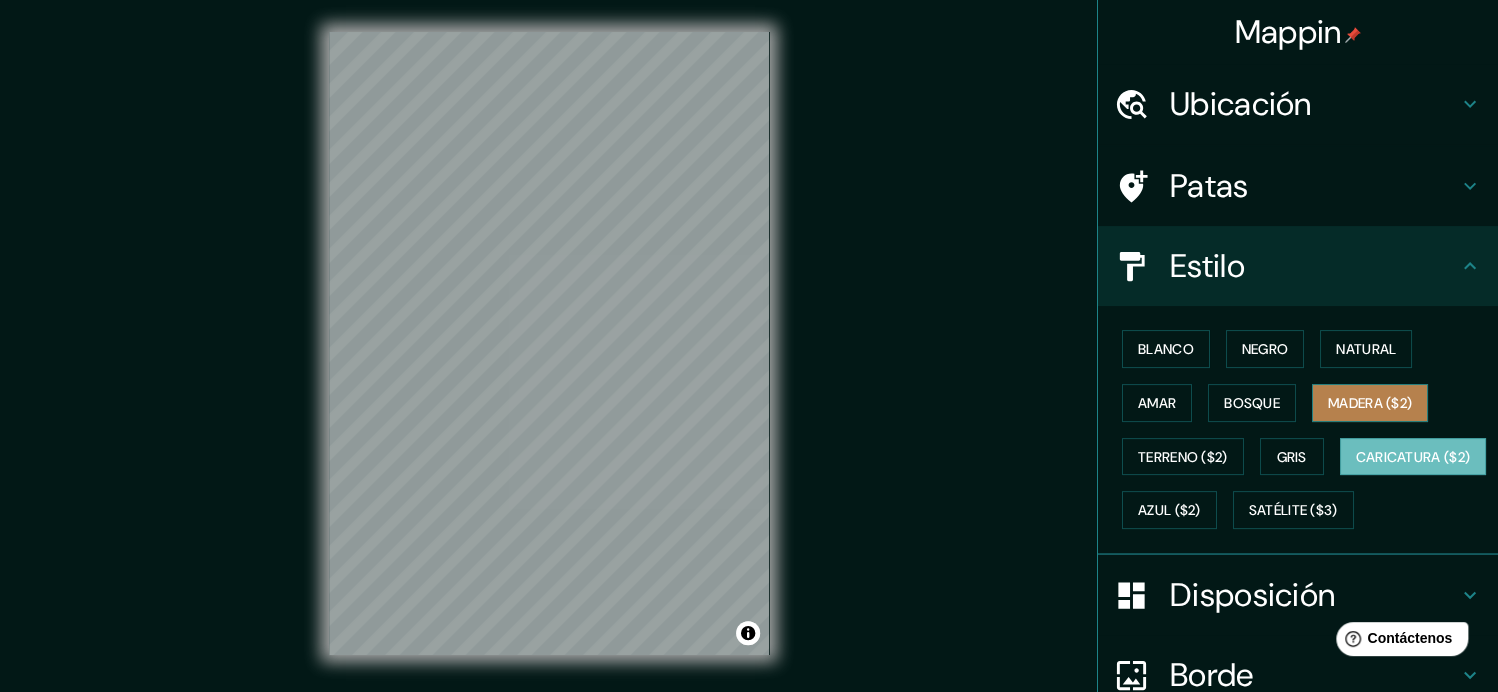 click on "Madera ($2)" at bounding box center (1370, 403) 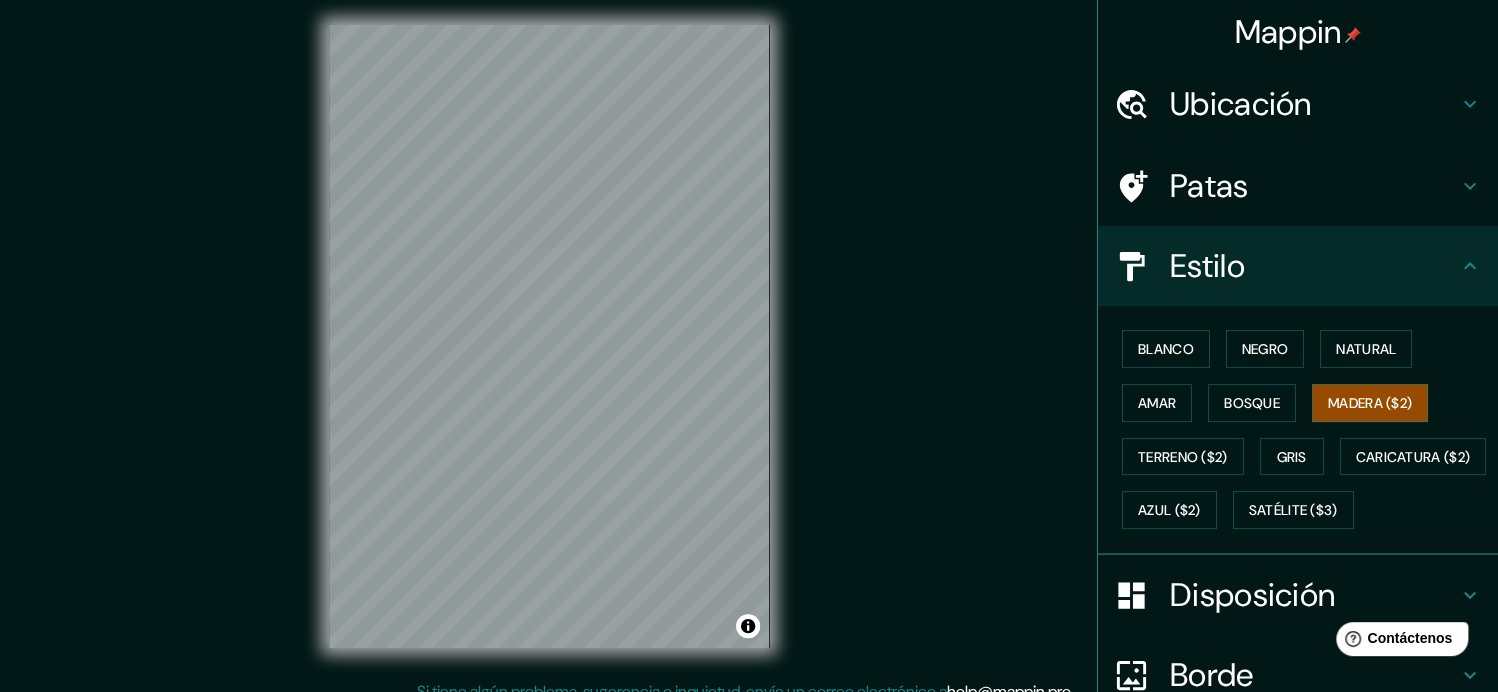 scroll, scrollTop: 0, scrollLeft: 0, axis: both 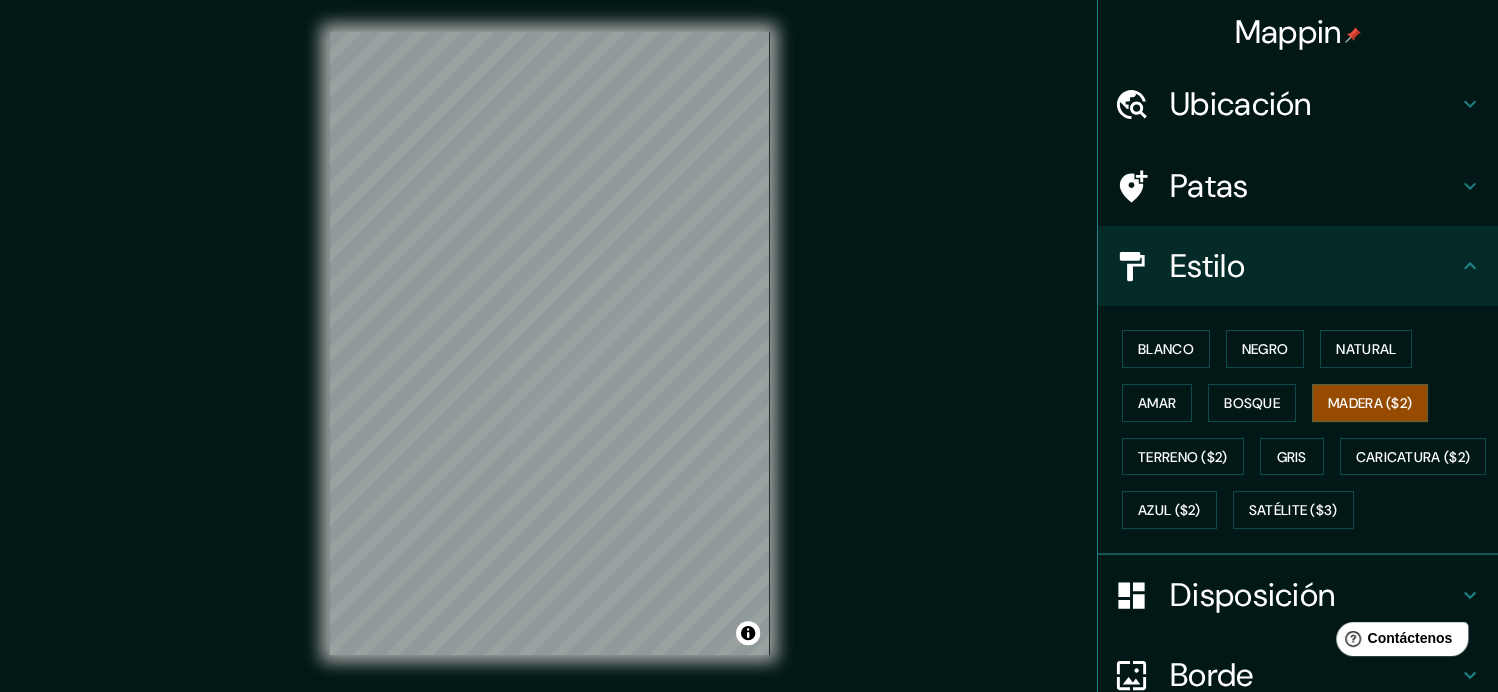 click on "Patas" at bounding box center [1241, 104] 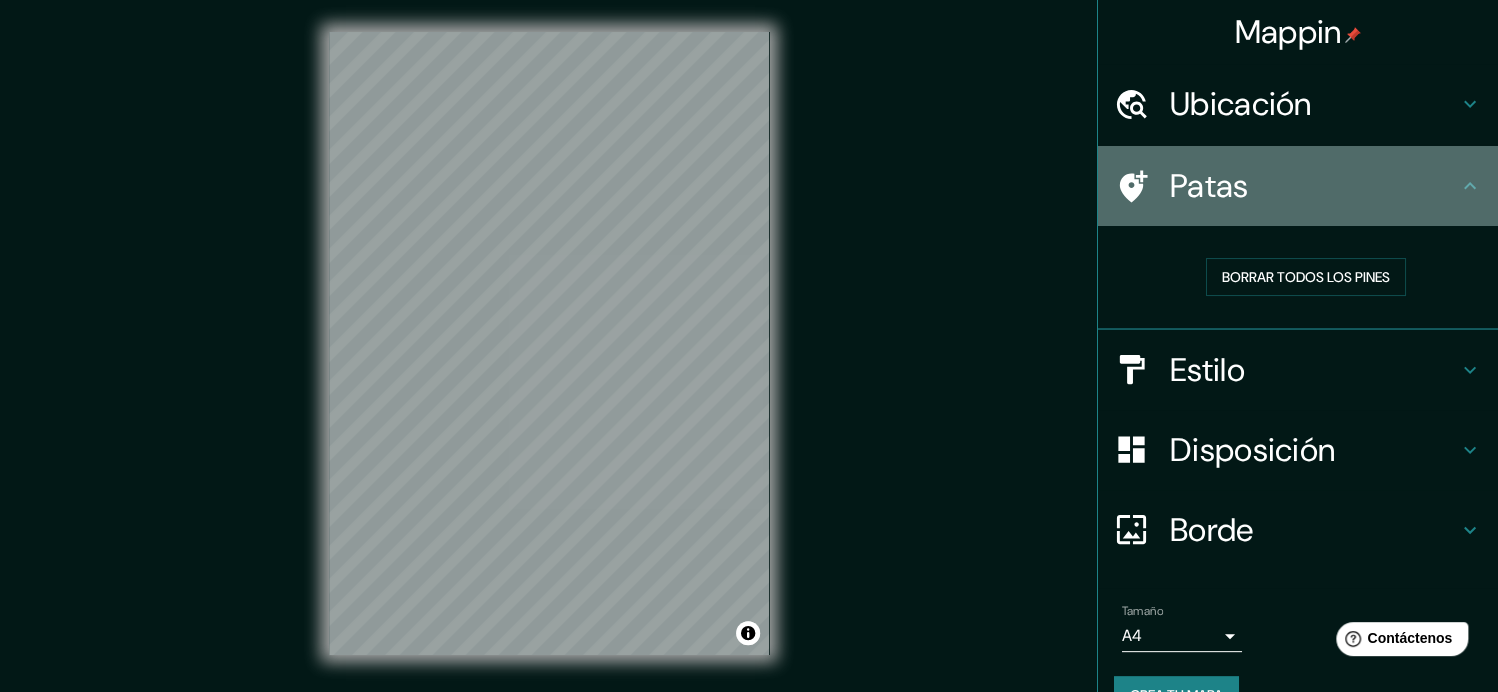 click on "Patas" at bounding box center [1241, 104] 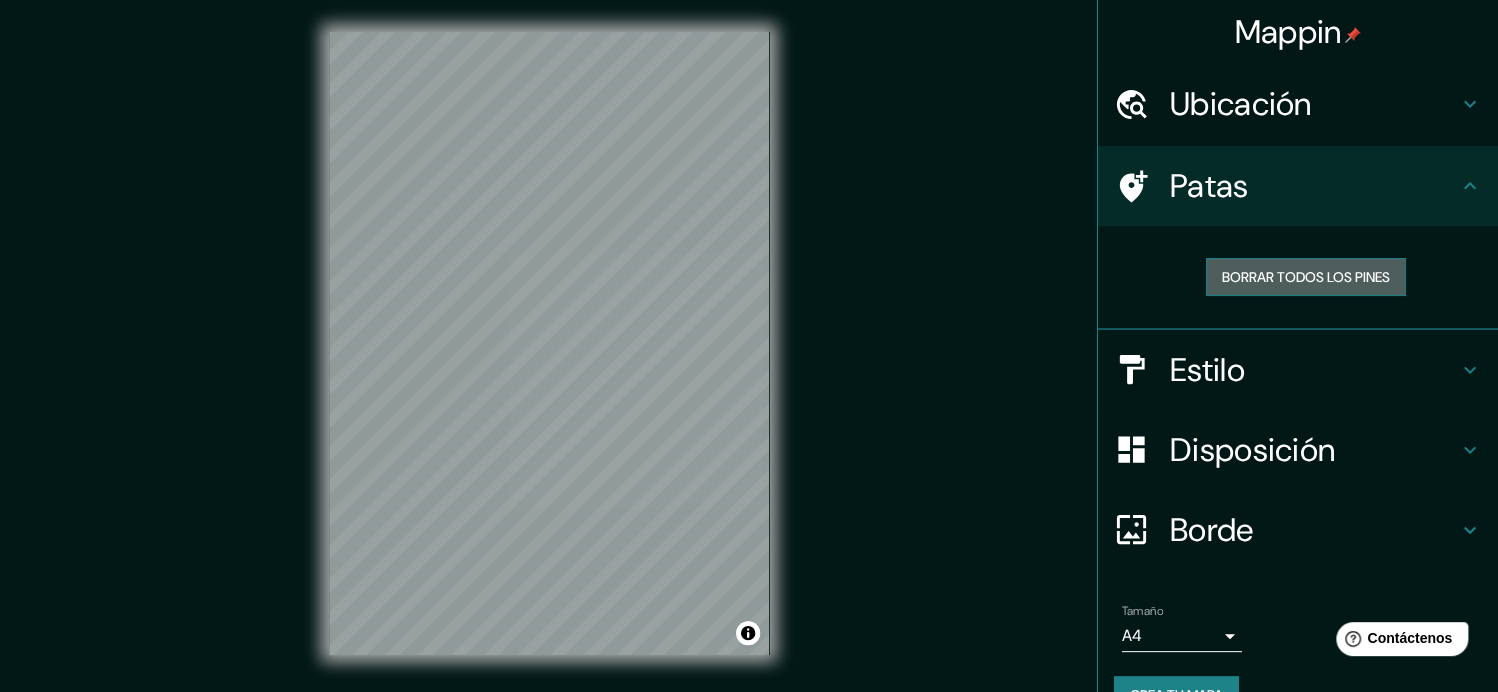 click on "Borrar todos los pines" at bounding box center [1306, 277] 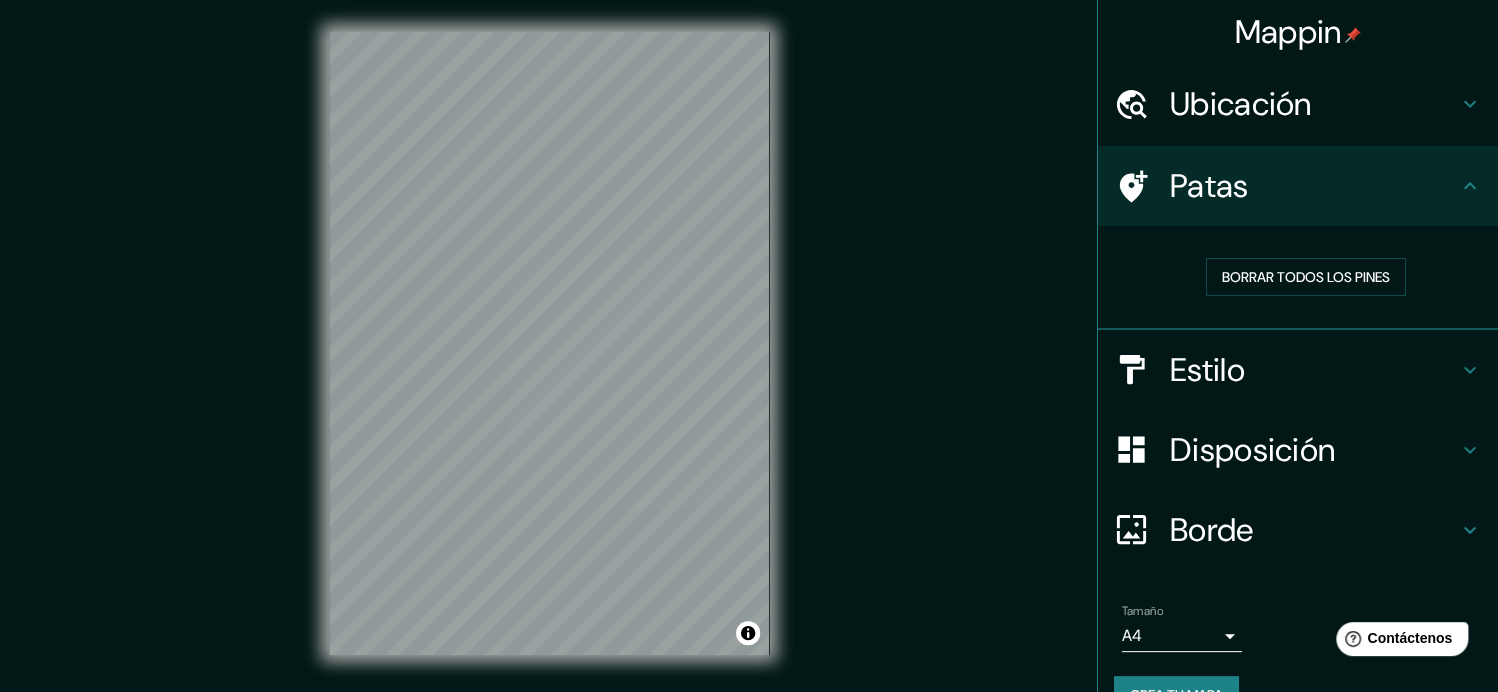 click on "Patas" at bounding box center (1298, 186) 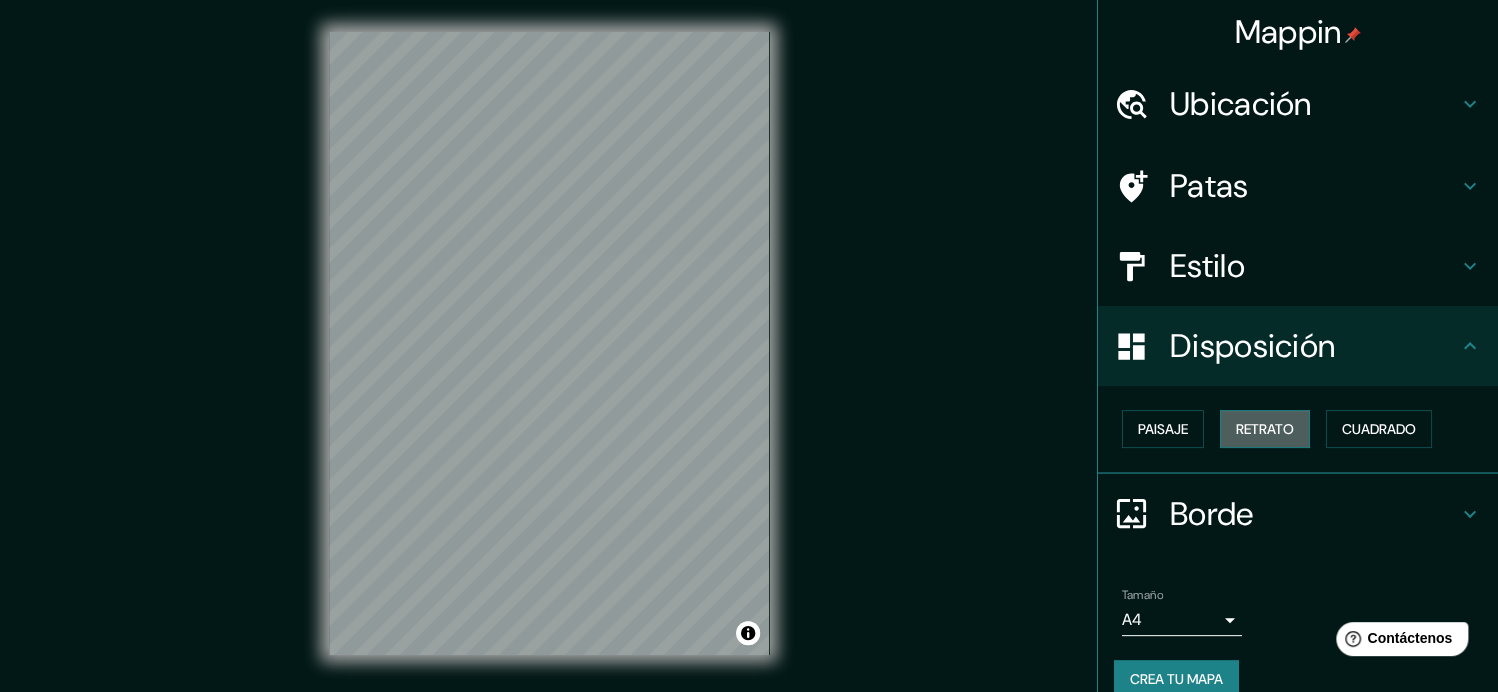 click on "Retrato" at bounding box center [1163, 429] 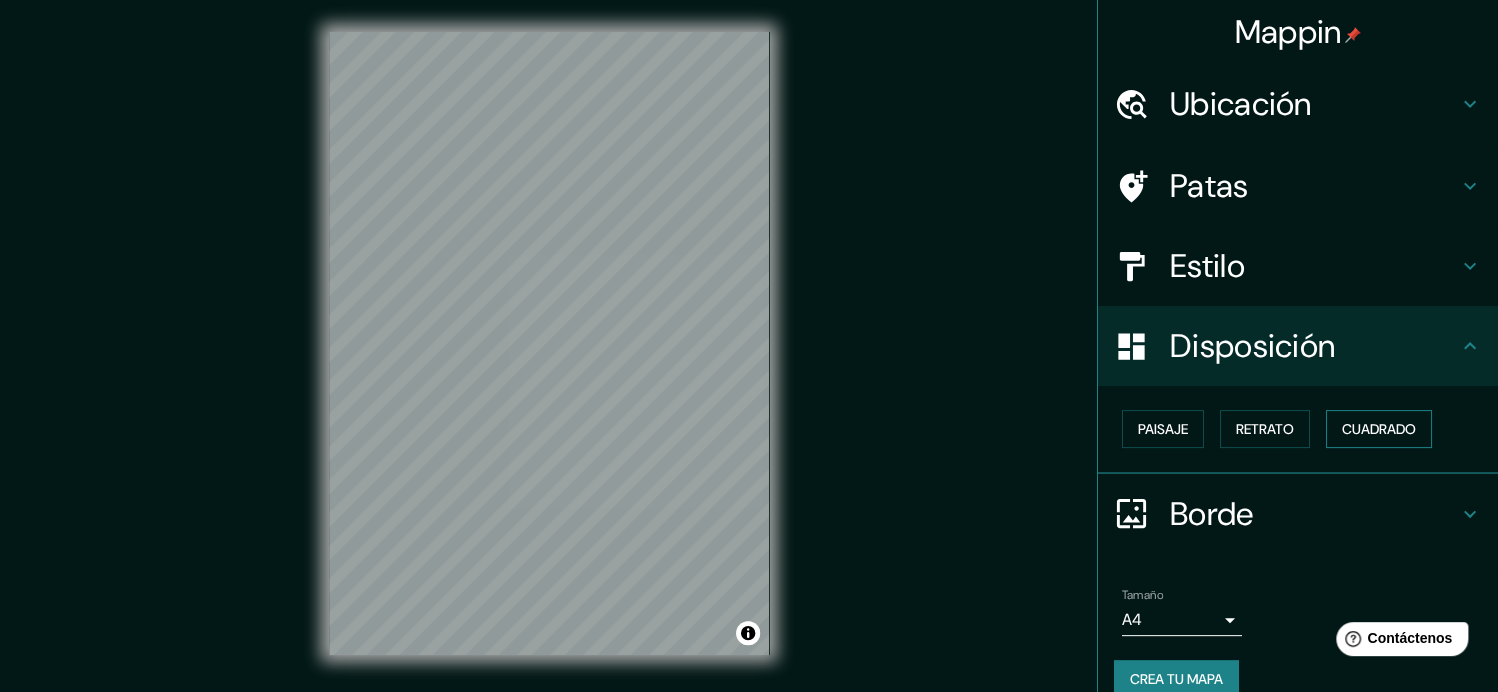 click on "Cuadrado" at bounding box center [1163, 429] 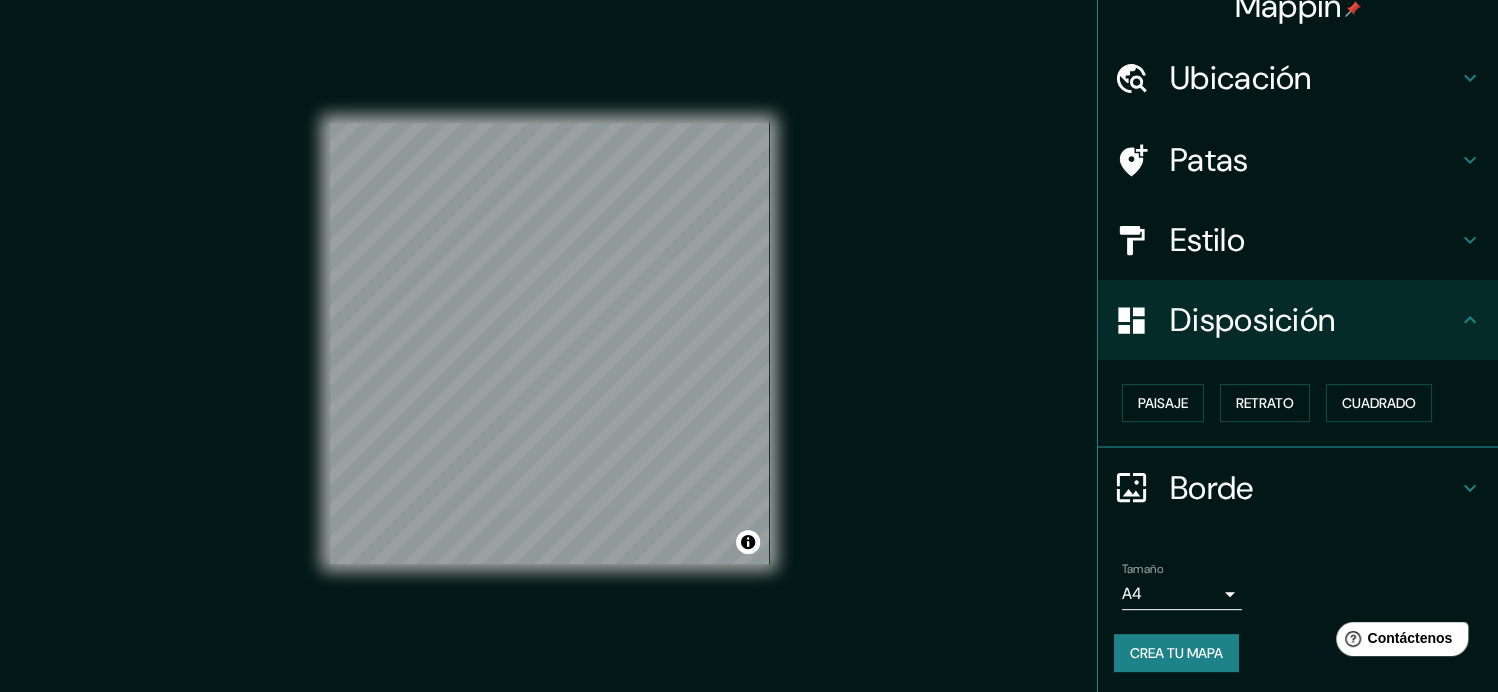 scroll, scrollTop: 0, scrollLeft: 0, axis: both 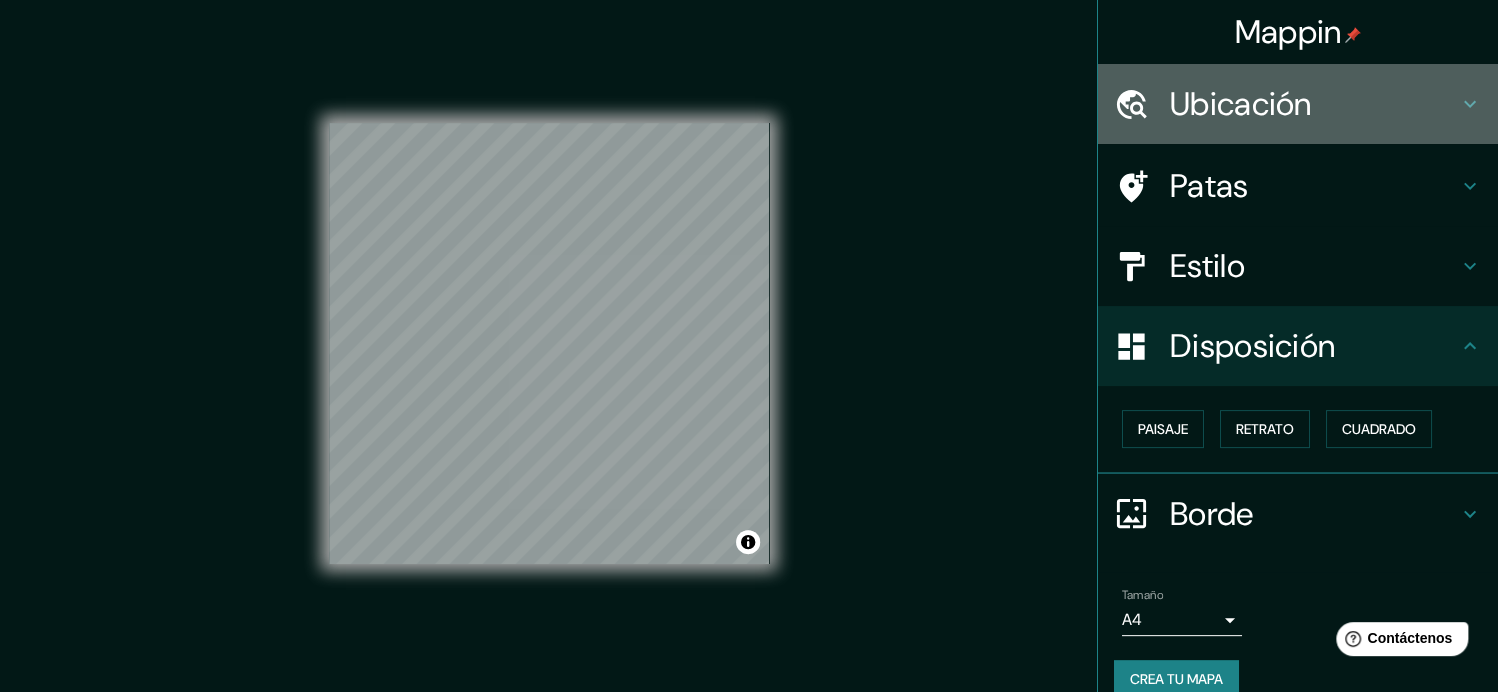 click on "Ubicación" at bounding box center (1241, 104) 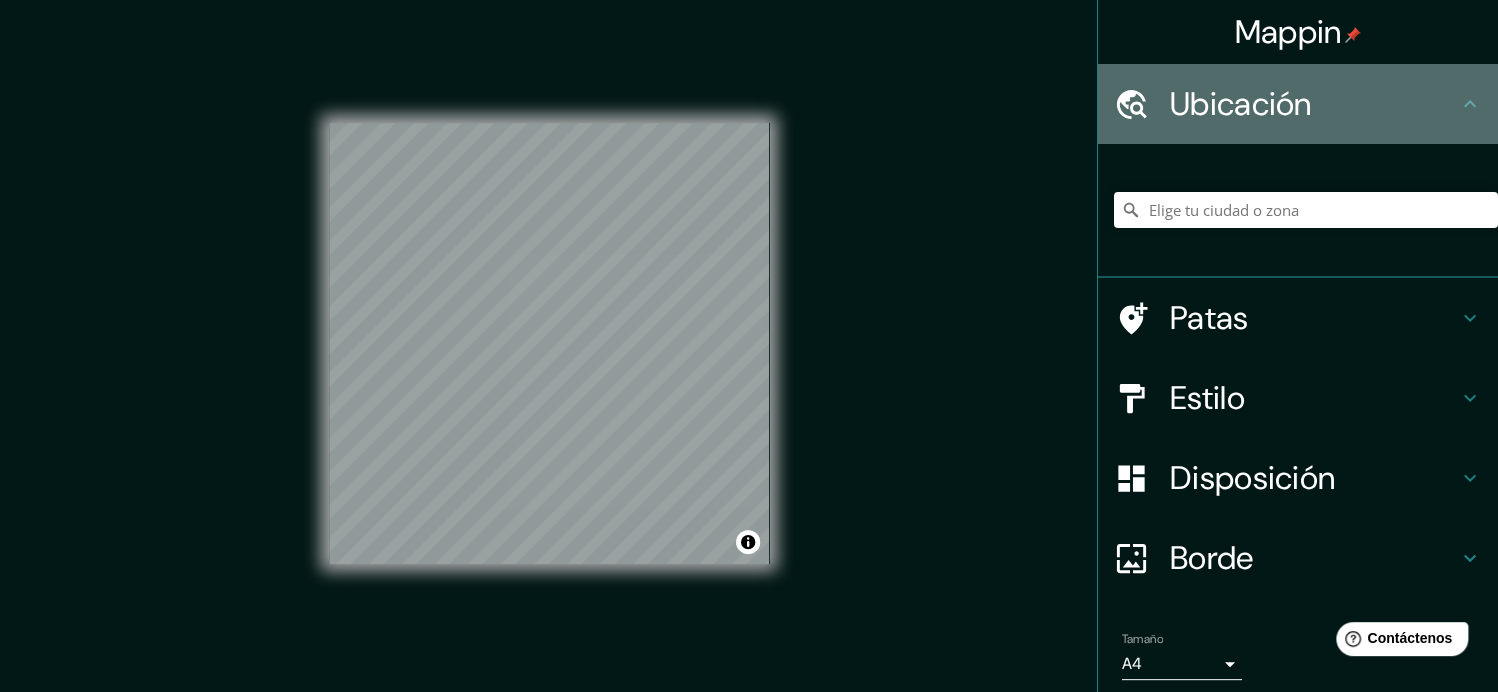click on "Ubicación" at bounding box center (1241, 104) 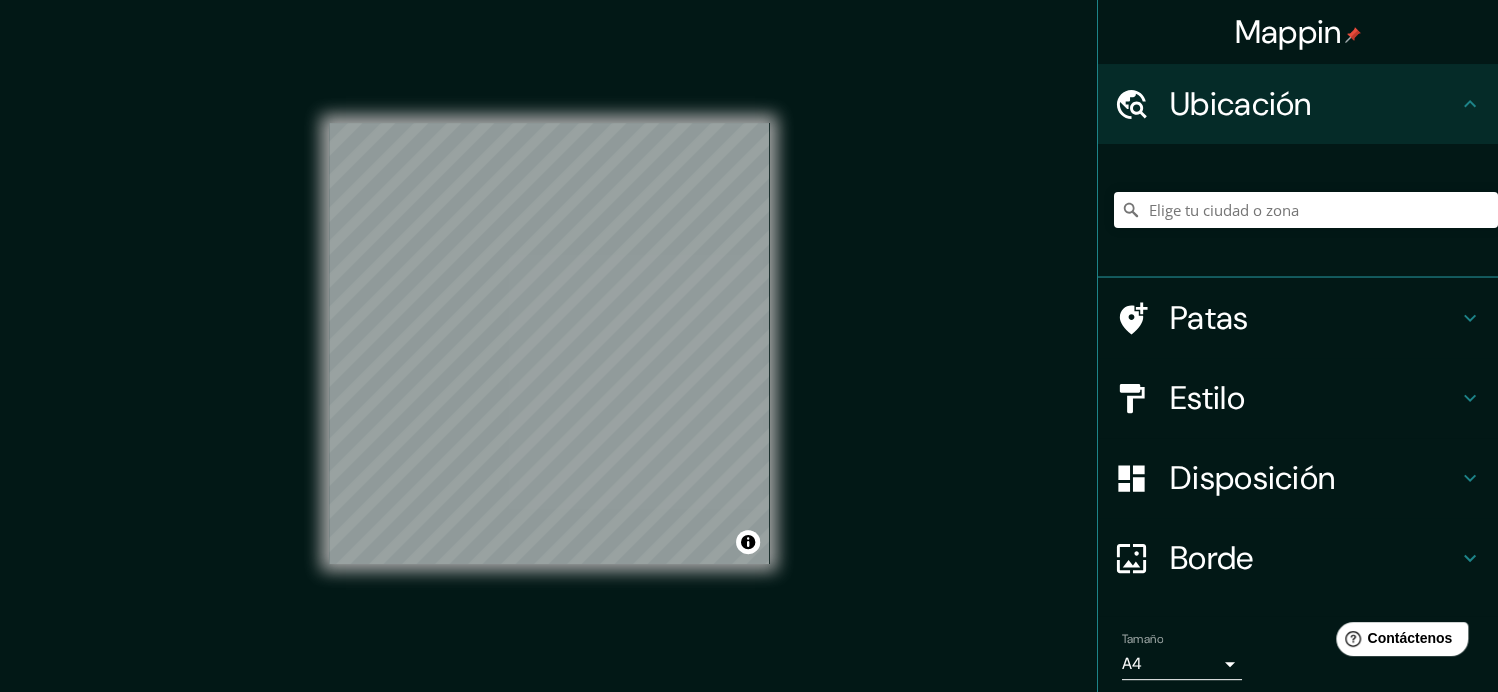 click on "Patas" at bounding box center (1241, 104) 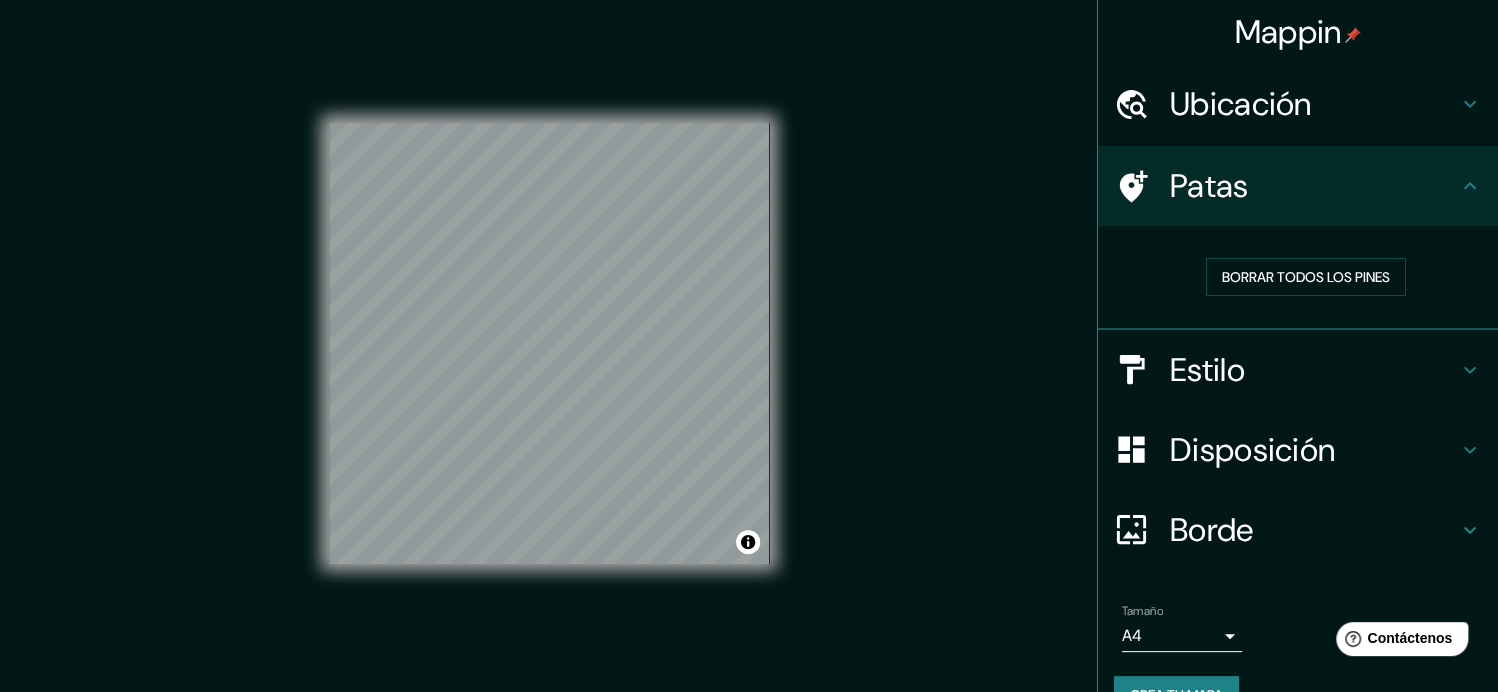 click on "Estilo" at bounding box center (1241, 104) 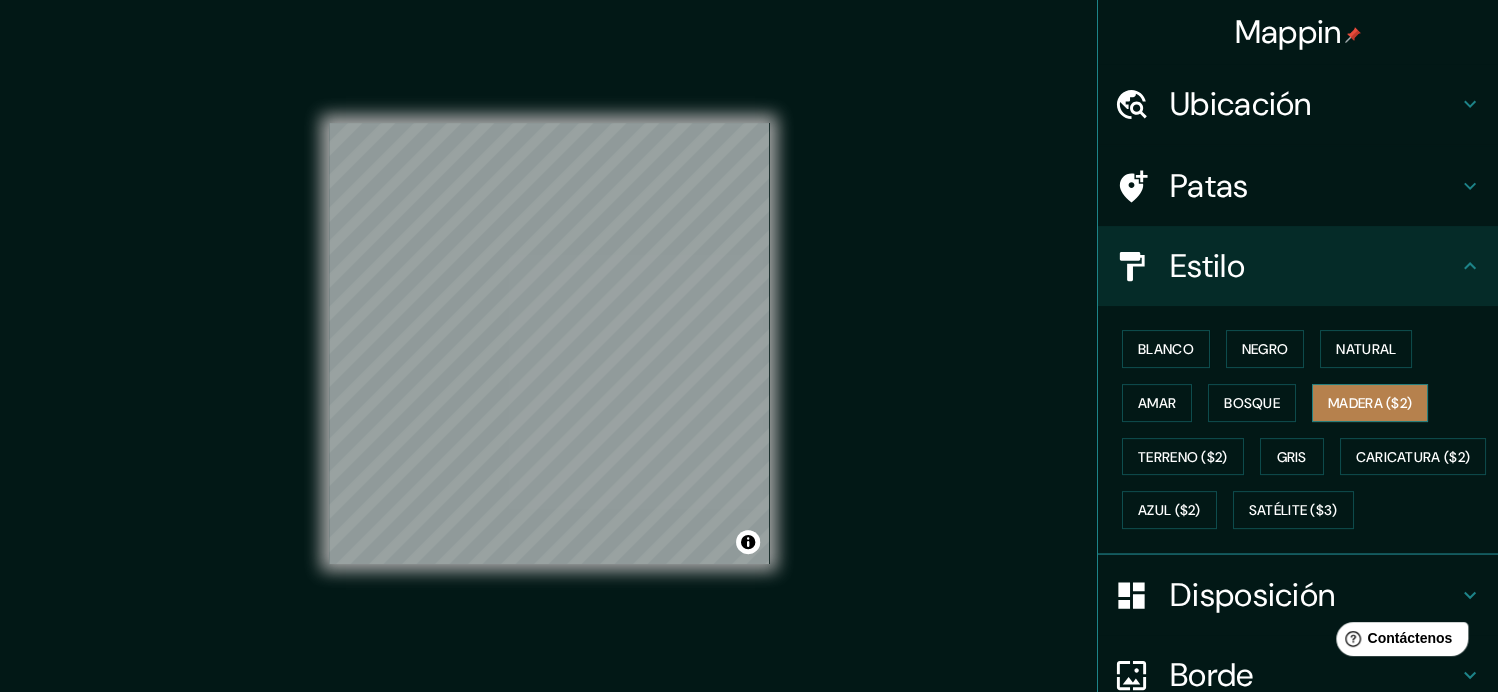 click on "Madera ($2)" at bounding box center (1370, 403) 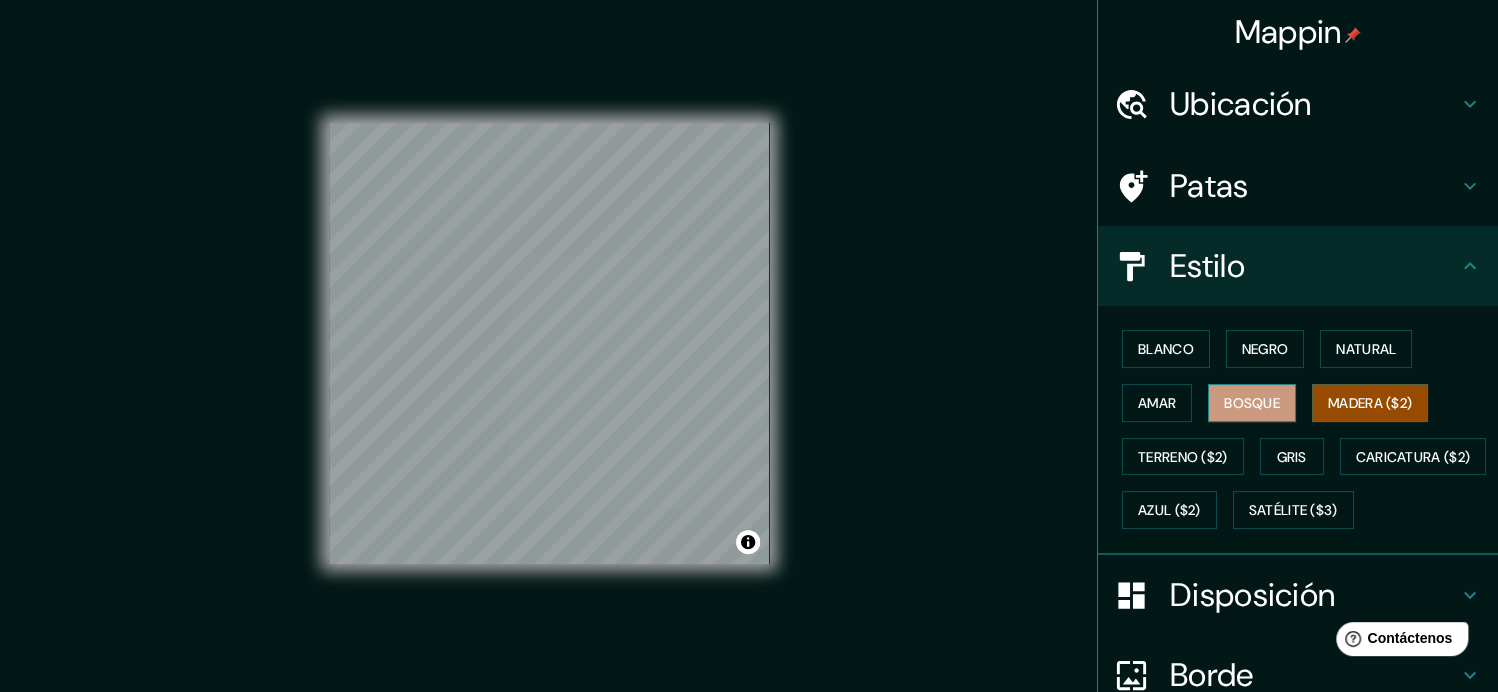 click on "Blanco Negro Natural Amar Bosque Madera ($2) Terreno ($2) Gris Caricatura ($2) Azul ($2) Satélite ($3)" at bounding box center [1306, 429] 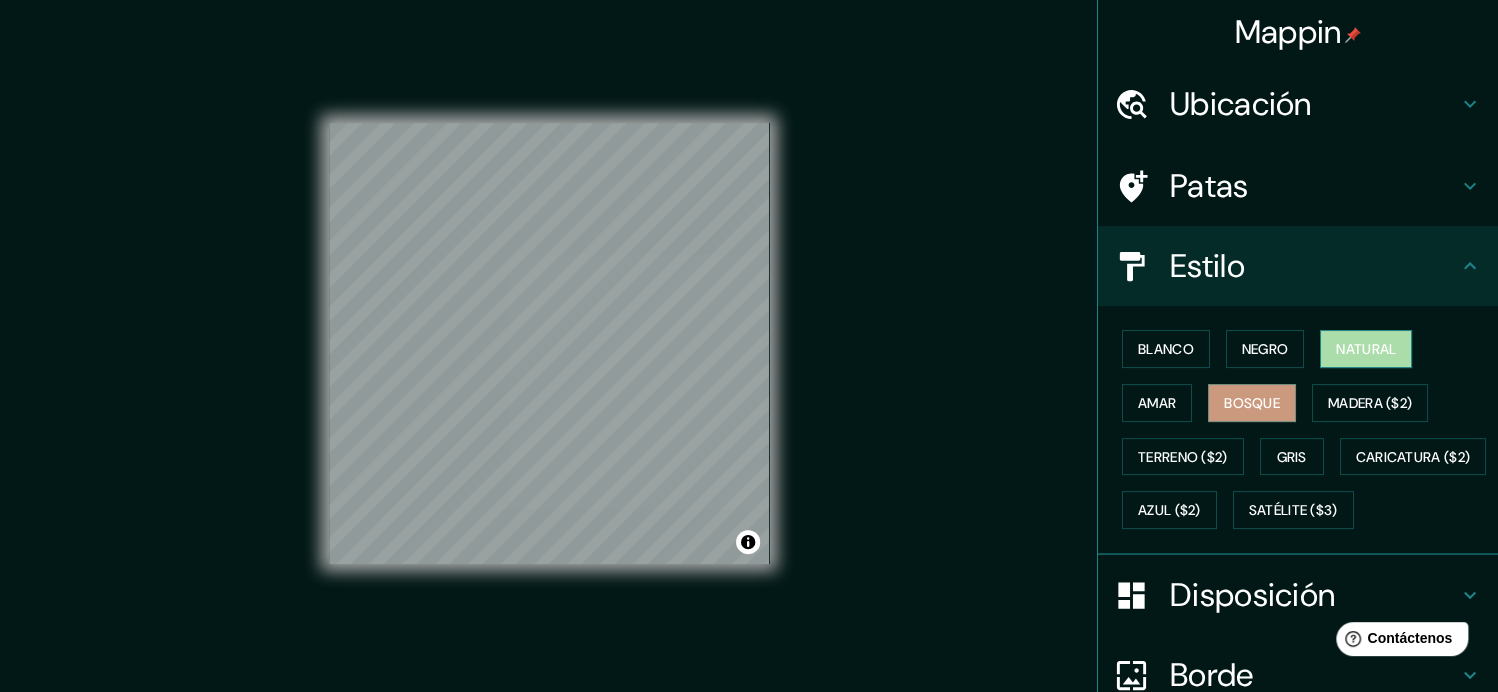 click on "Natural" at bounding box center [1366, 349] 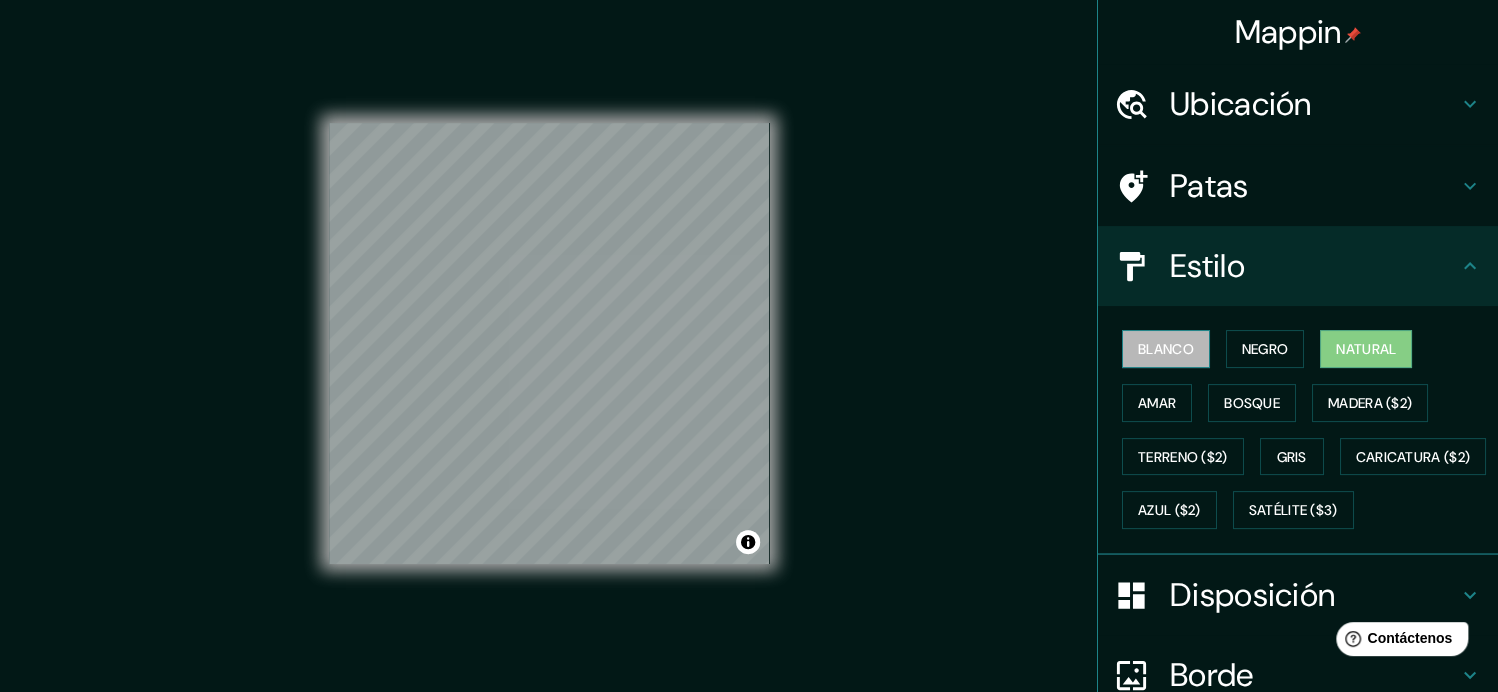 click on "Blanco" at bounding box center [1166, 349] 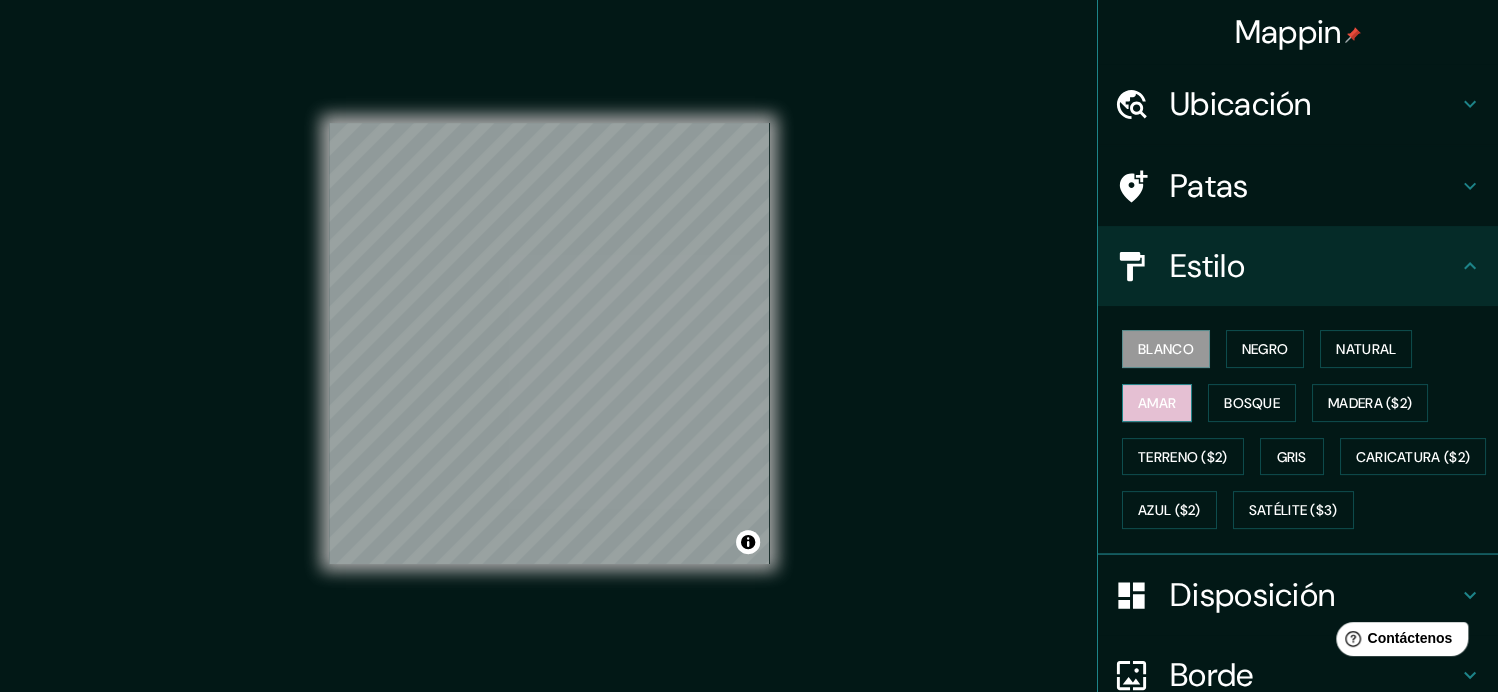 click on "Amar" at bounding box center (1157, 403) 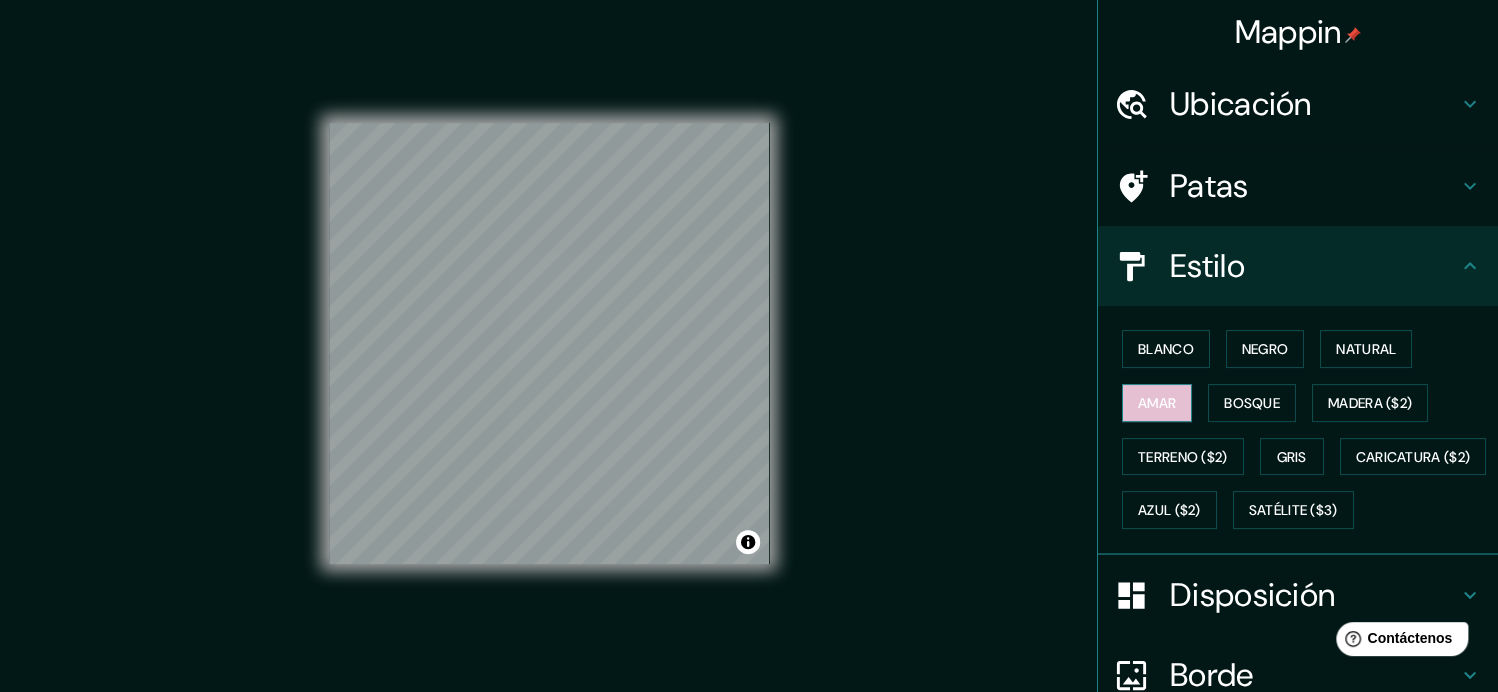 click on "Amar" at bounding box center [1157, 403] 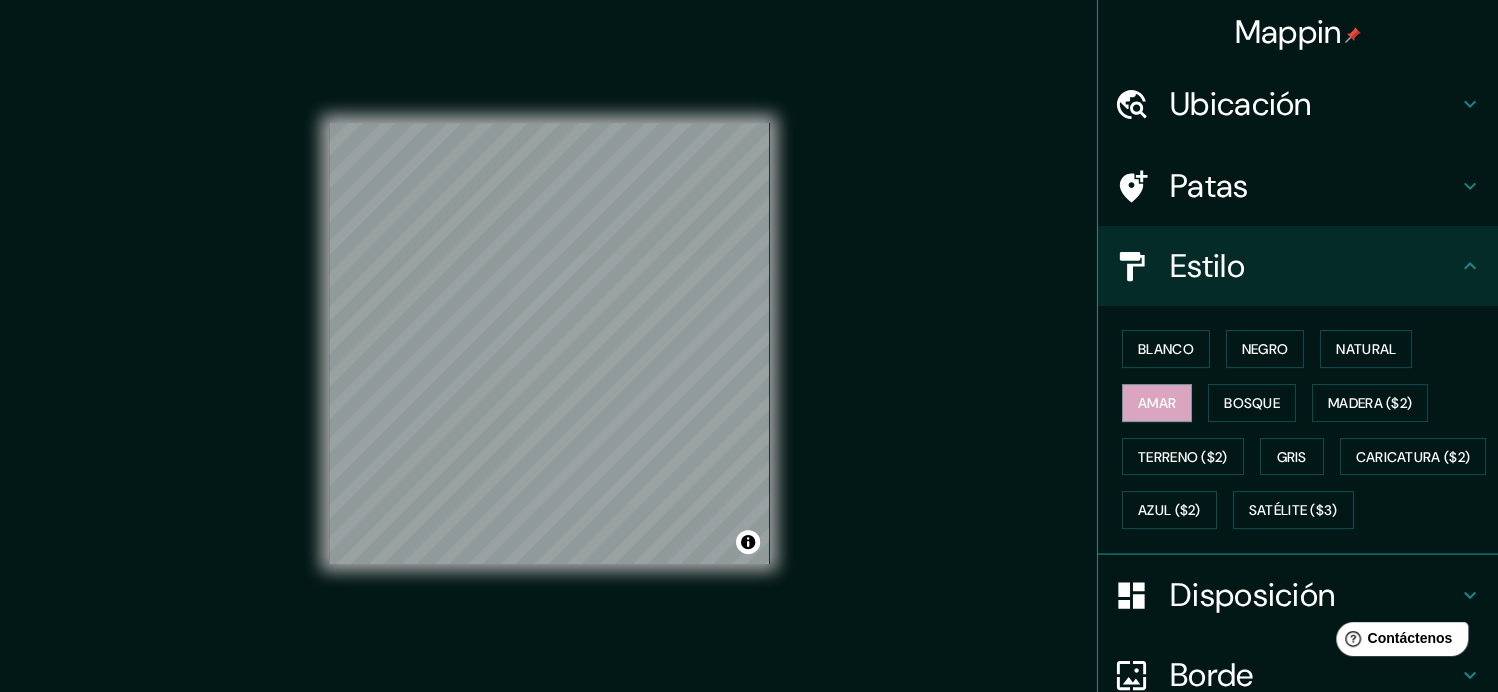click on "Patas" at bounding box center [1298, 186] 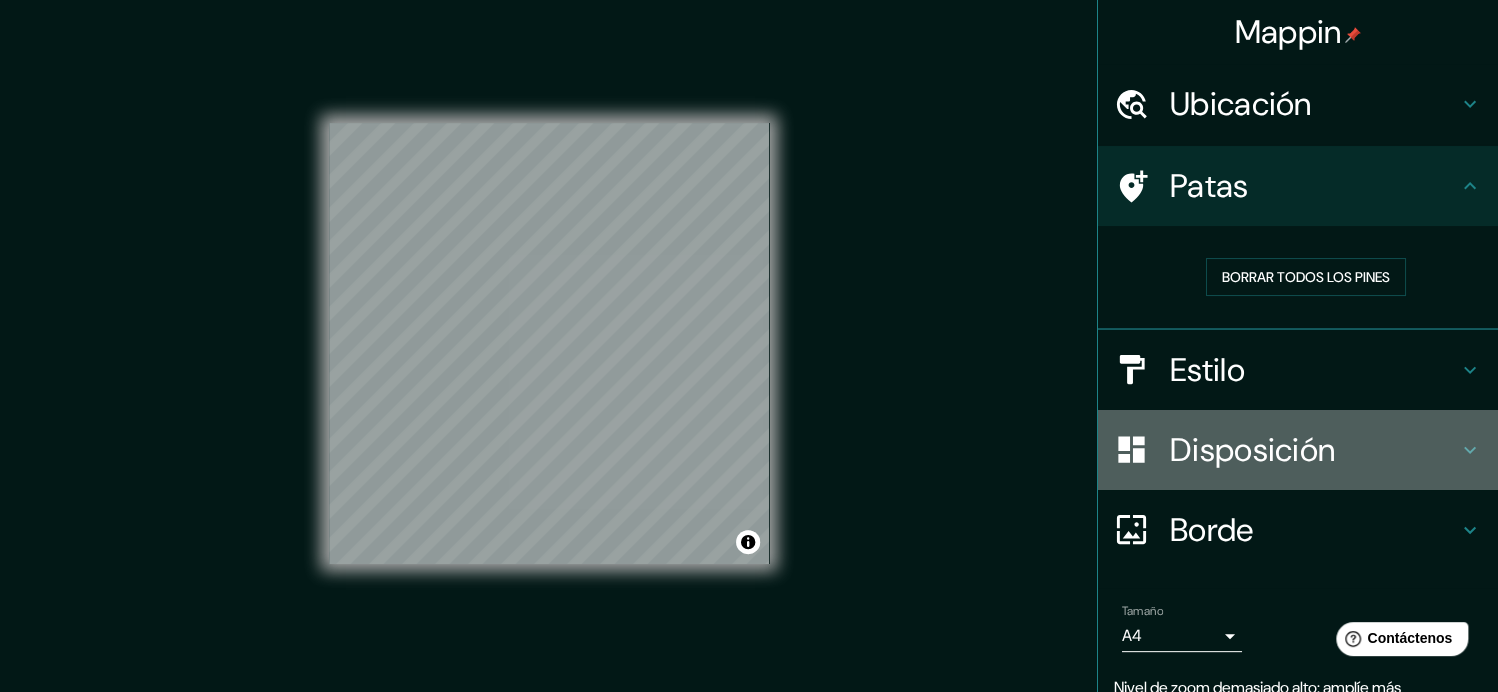 click on "Disposición" at bounding box center (1241, 104) 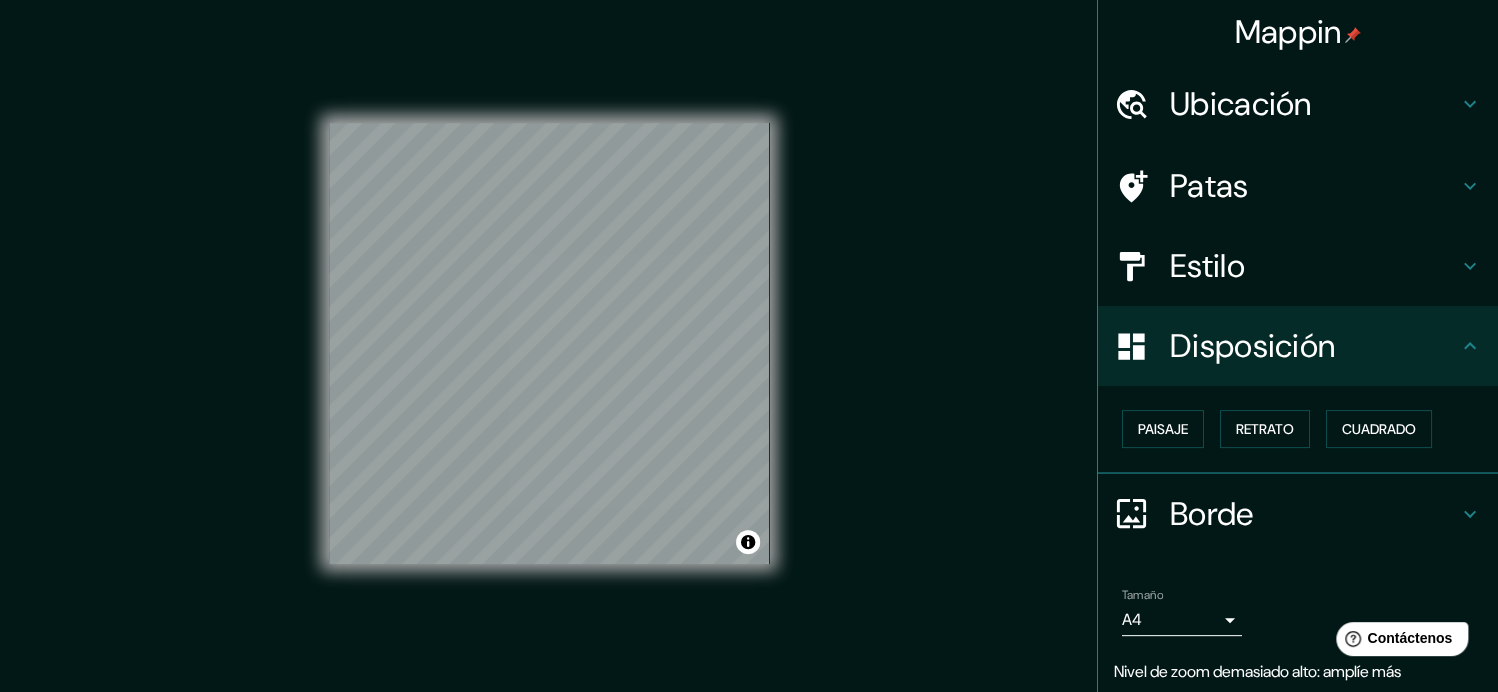 click on "Mappin Ubicación Patas Estilo Disposición Paisaje Retrato Cuadrado Borde Elige un borde.  Consejo  : puedes opacar las capas del marco para crear efectos geniales. Ninguno Simple Transparente Elegante Tamaño A4 single Nivel de zoom demasiado alto: amplíe más Crea tu mapa © Mapbox   © OpenStreetMap   Improve this map Si tiene algún problema, sugerencia o inquietud, envíe un correo electrónico a  help@example.com  .   . ." at bounding box center [749, 359] 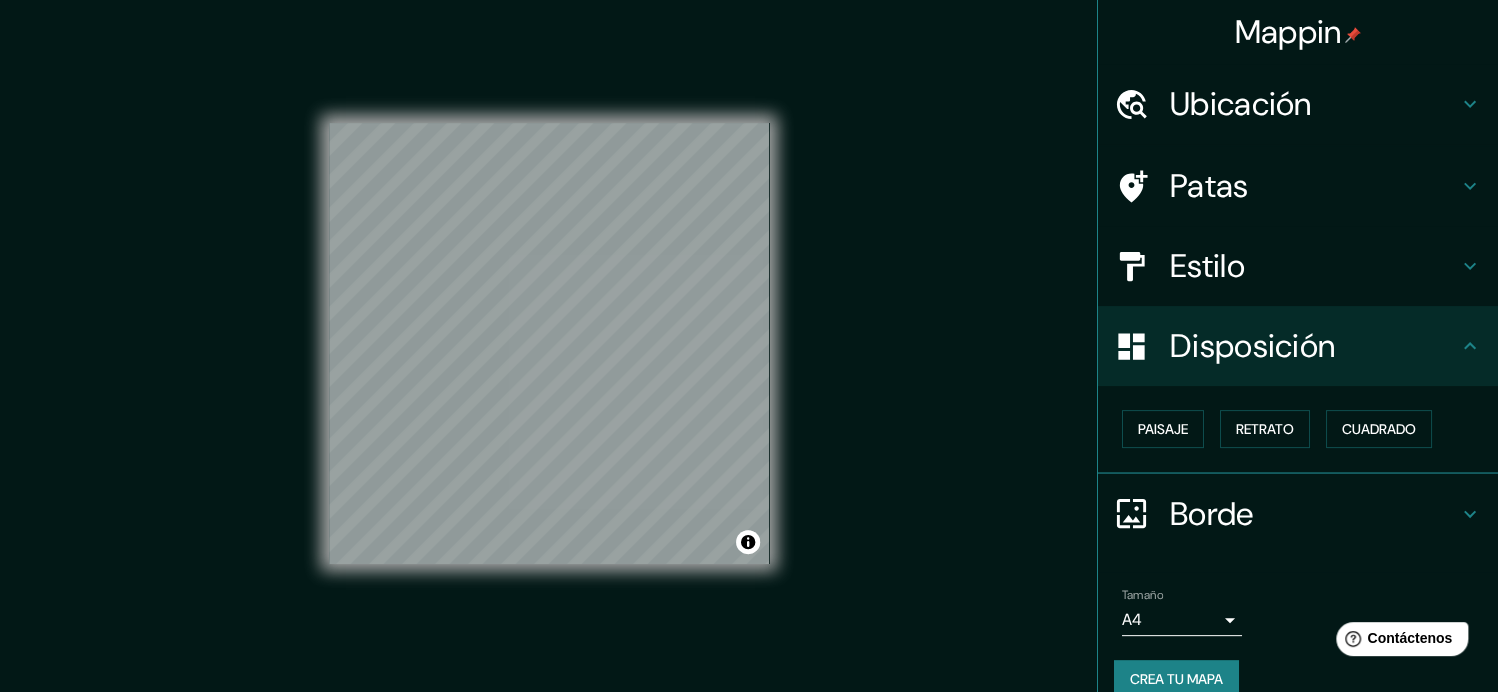 click on "Mappin Ubicación Patas Estilo Disposición Paisaje Retrato Cuadrado Borde Elige un borde.  Consejo  : puedes opacar las capas del marco para crear efectos geniales. Ninguno Simple Transparente Elegante Tamaño A4 single Crea tu mapa © Mapbox   © OpenStreetMap   Improve this map Si tiene algún problema, sugerencia o inquietud, envíe un correo electrónico a  help@example.com  .   . ." at bounding box center [749, 359] 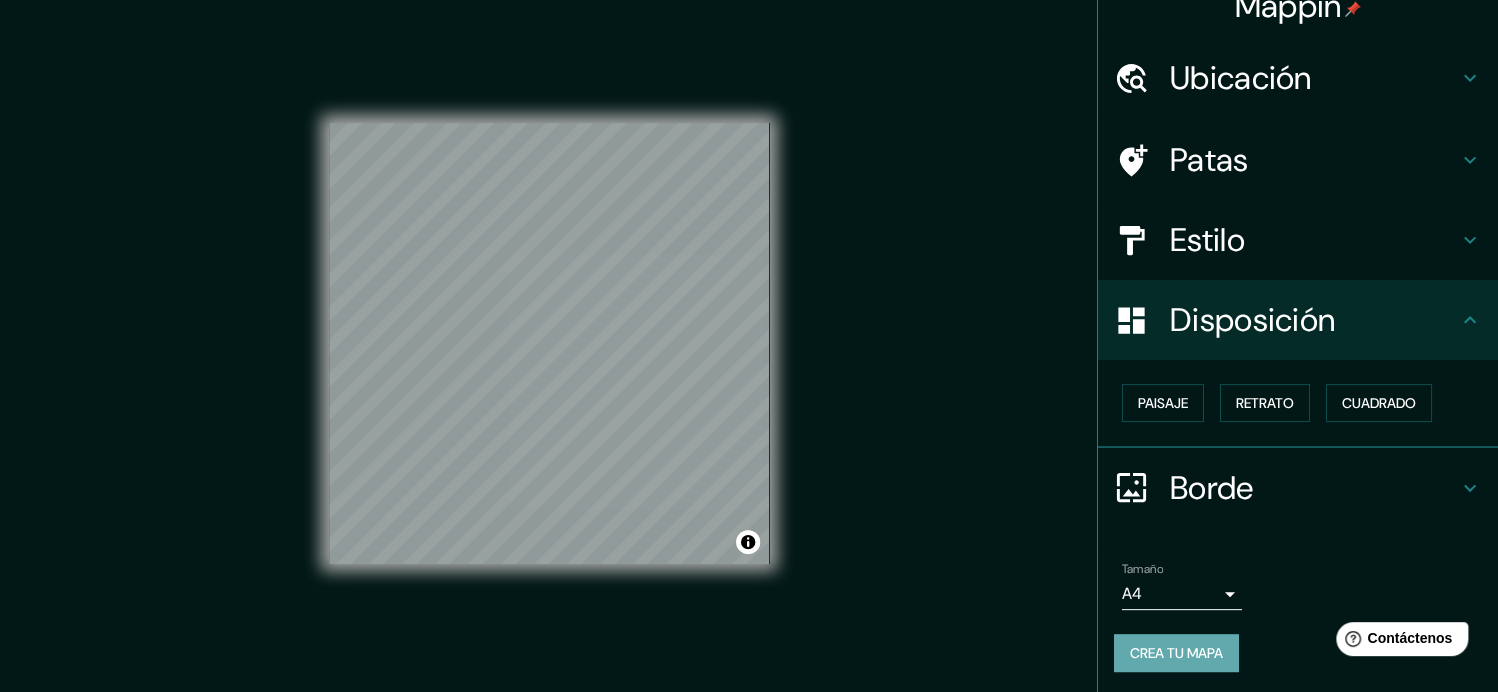 click on "Crea tu mapa" at bounding box center [1176, 653] 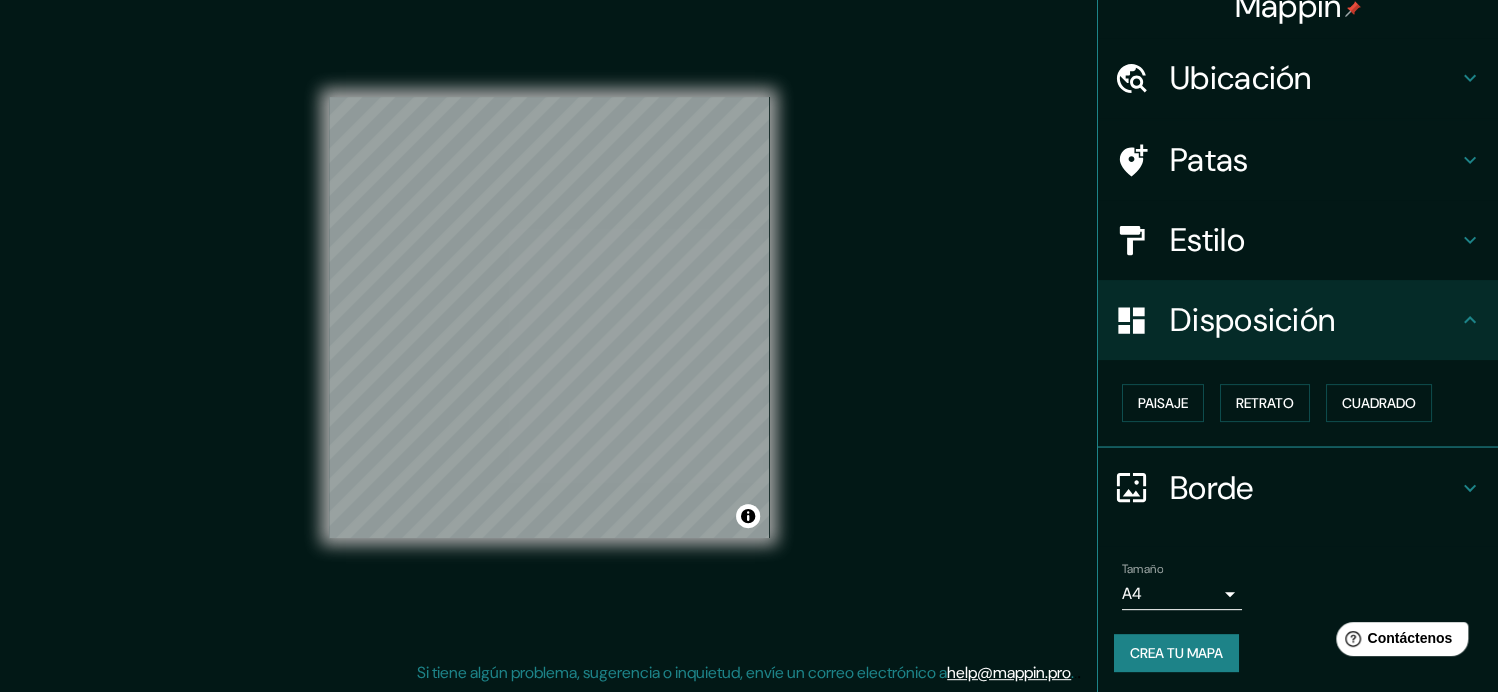 scroll, scrollTop: 0, scrollLeft: 0, axis: both 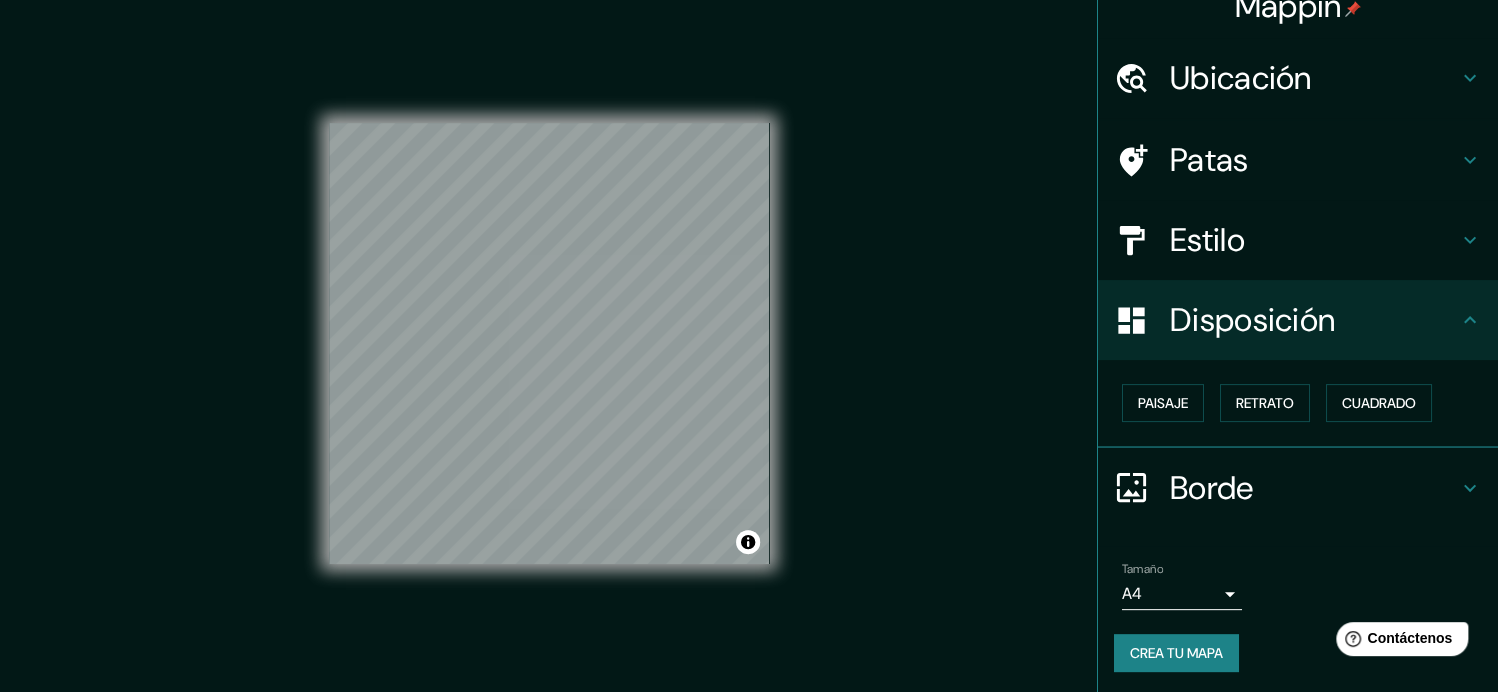 click on "Disposición" at bounding box center [1241, 78] 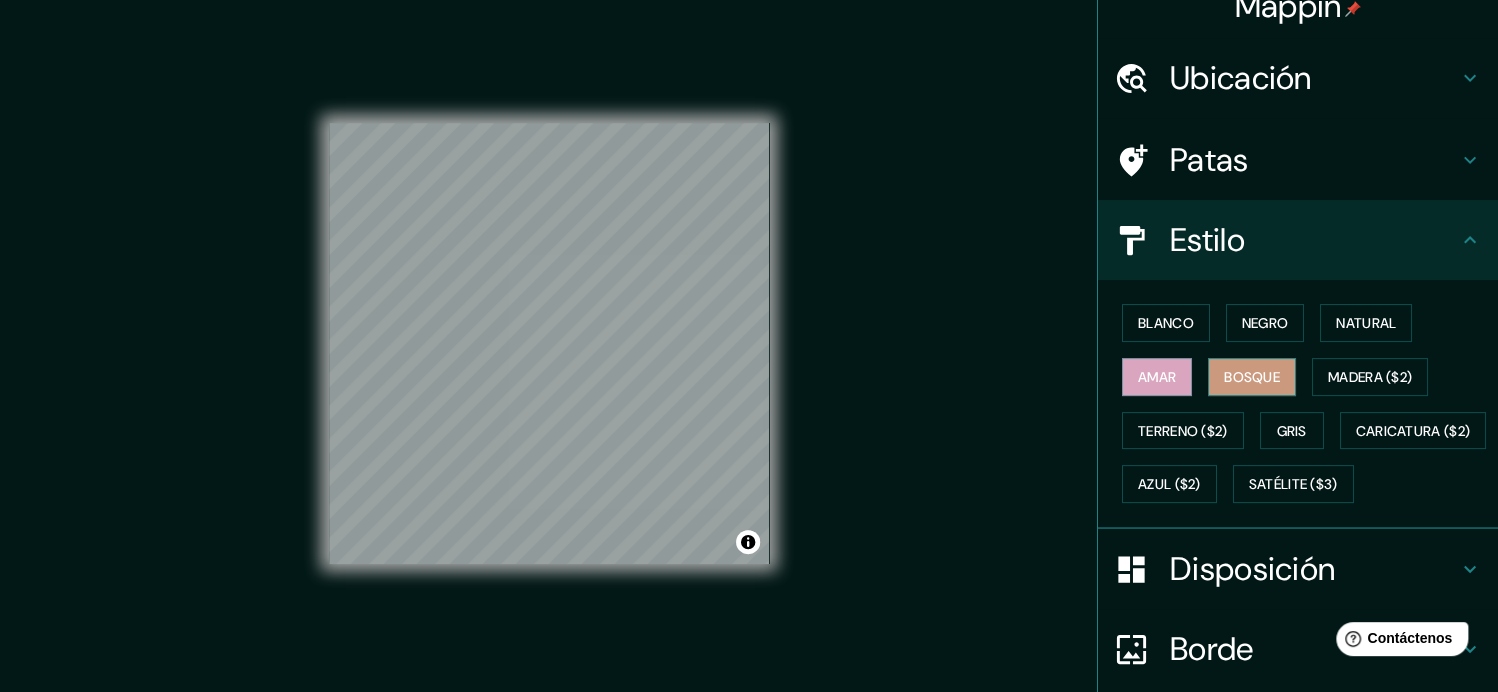 click on "Bosque" at bounding box center (1252, 377) 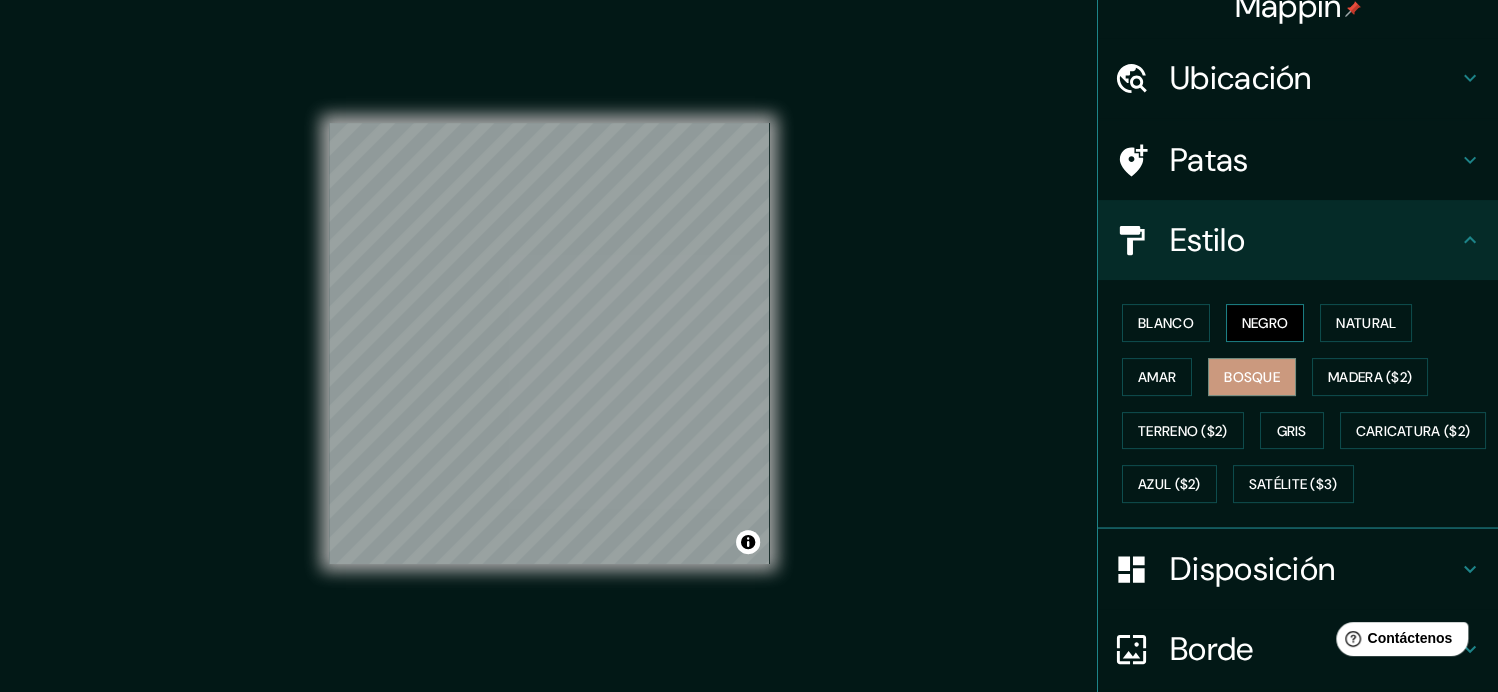 click on "Negro" at bounding box center (1265, 323) 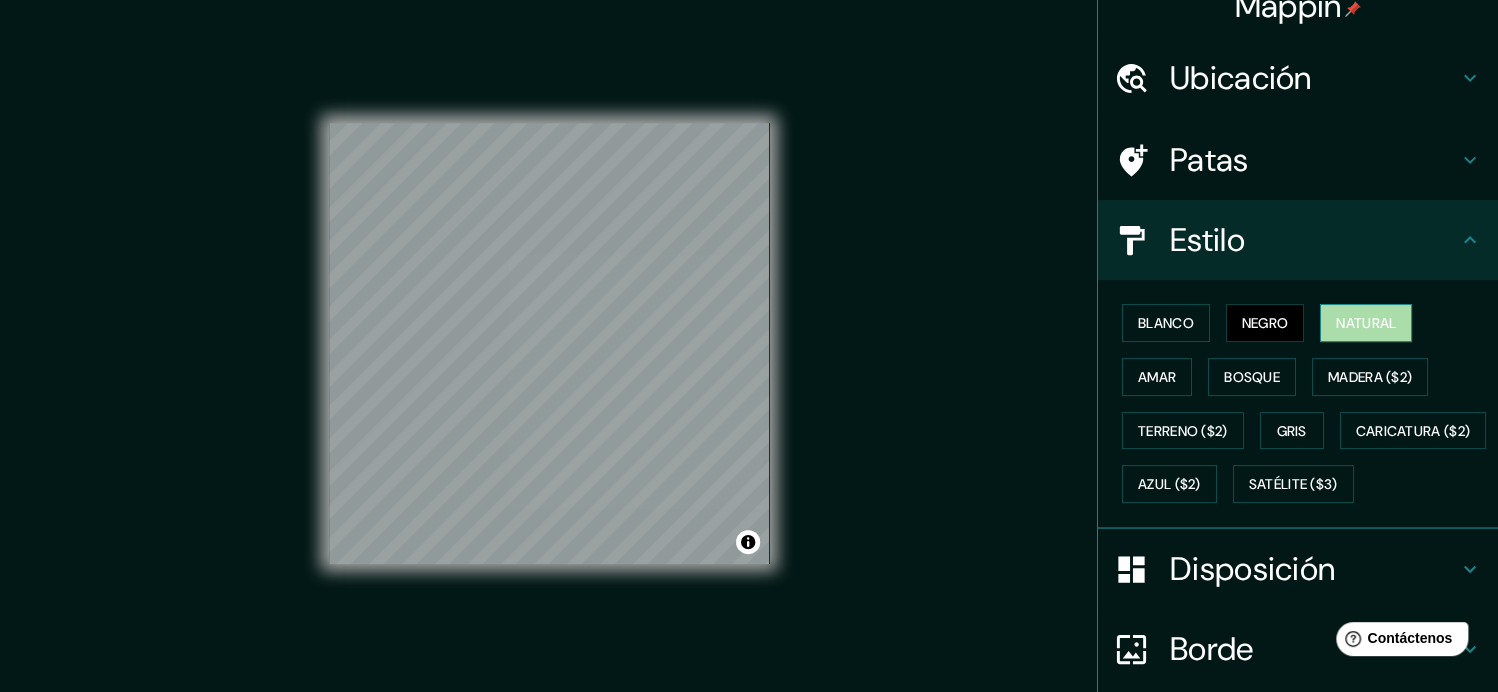 click on "Natural" at bounding box center (1366, 323) 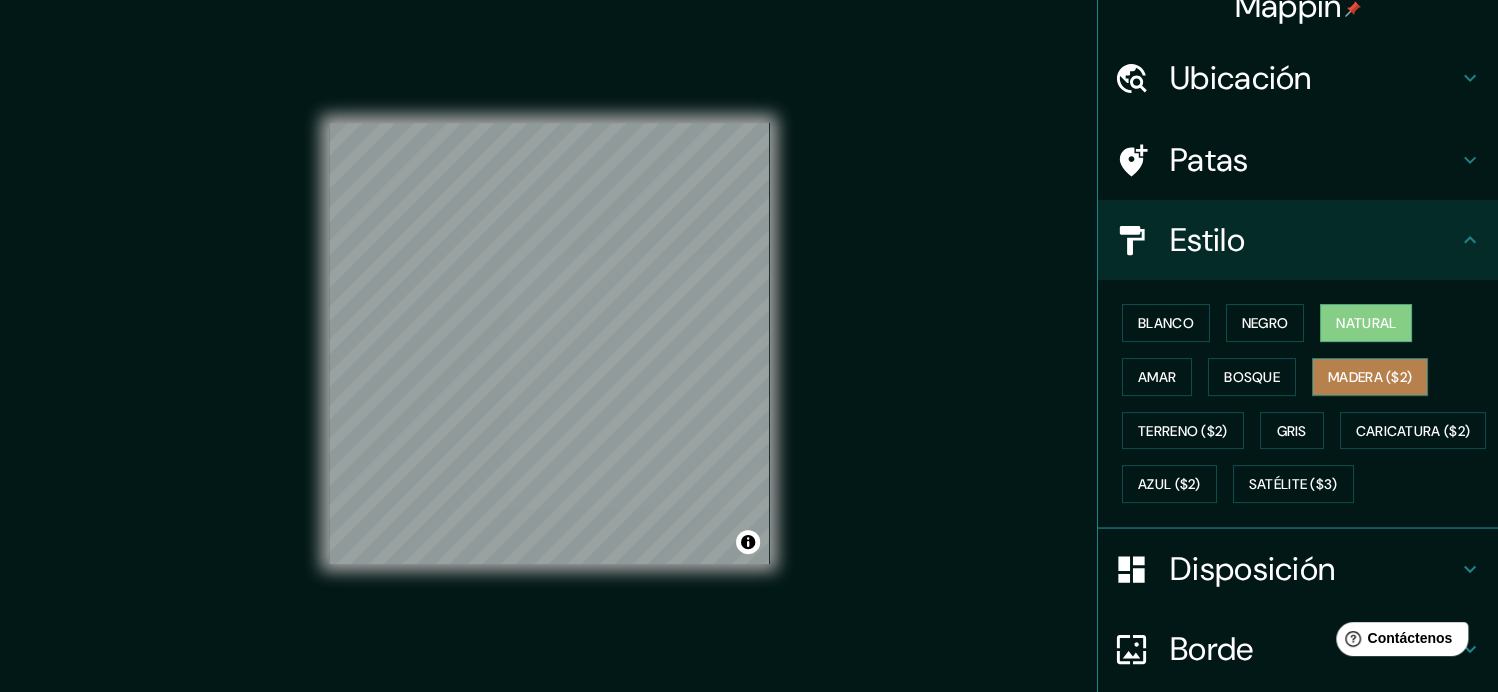 click on "Madera ($2)" at bounding box center (1370, 377) 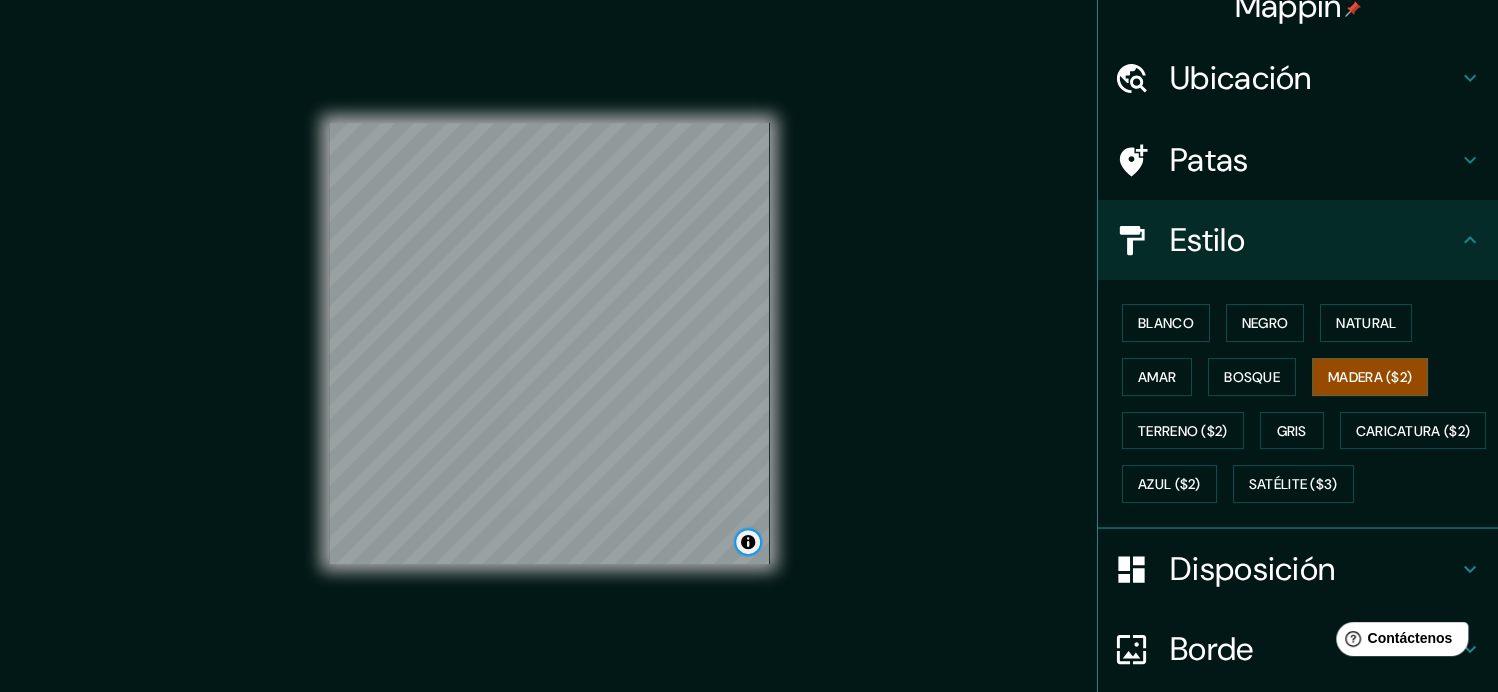 click at bounding box center (748, 542) 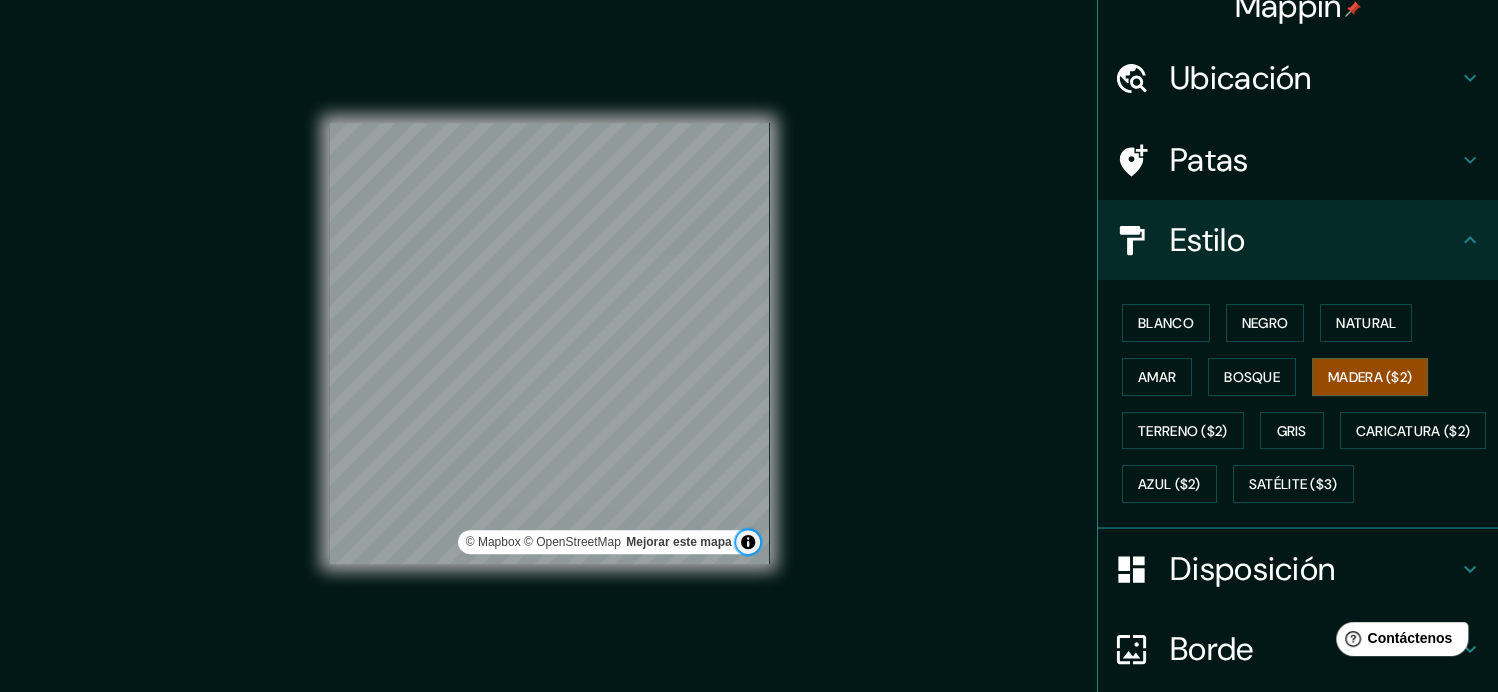 click at bounding box center (748, 542) 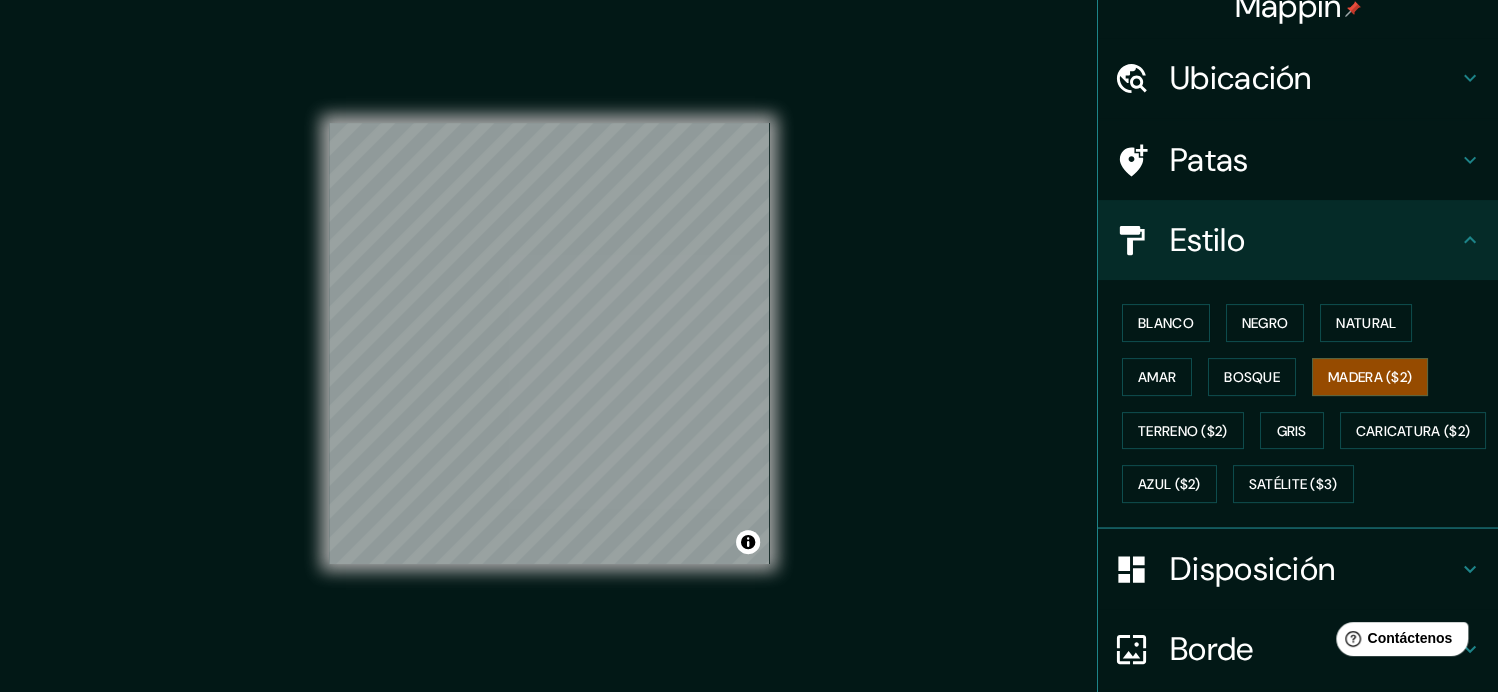 click on "Mappin Ubicación Patas Estilo Blanco Negro Natural Amar Bosque Madera ($2) Terreno ($2) Gris Caricatura ($2) Azul ($2) Satélite ($3) Disposición Borde Elige un borde.  Consejo  : puedes opacar las capas del marco para crear efectos geniales. Ninguno Simple Transparente Elegante Tamaño A4 single Crea tu mapa © Mapbox    © OpenStreetMap    Mejorar este mapa Si tiene algún problema, sugerencia o inquietud, envíe un correo electrónico a  help@example.com  .   . ." at bounding box center (749, 359) 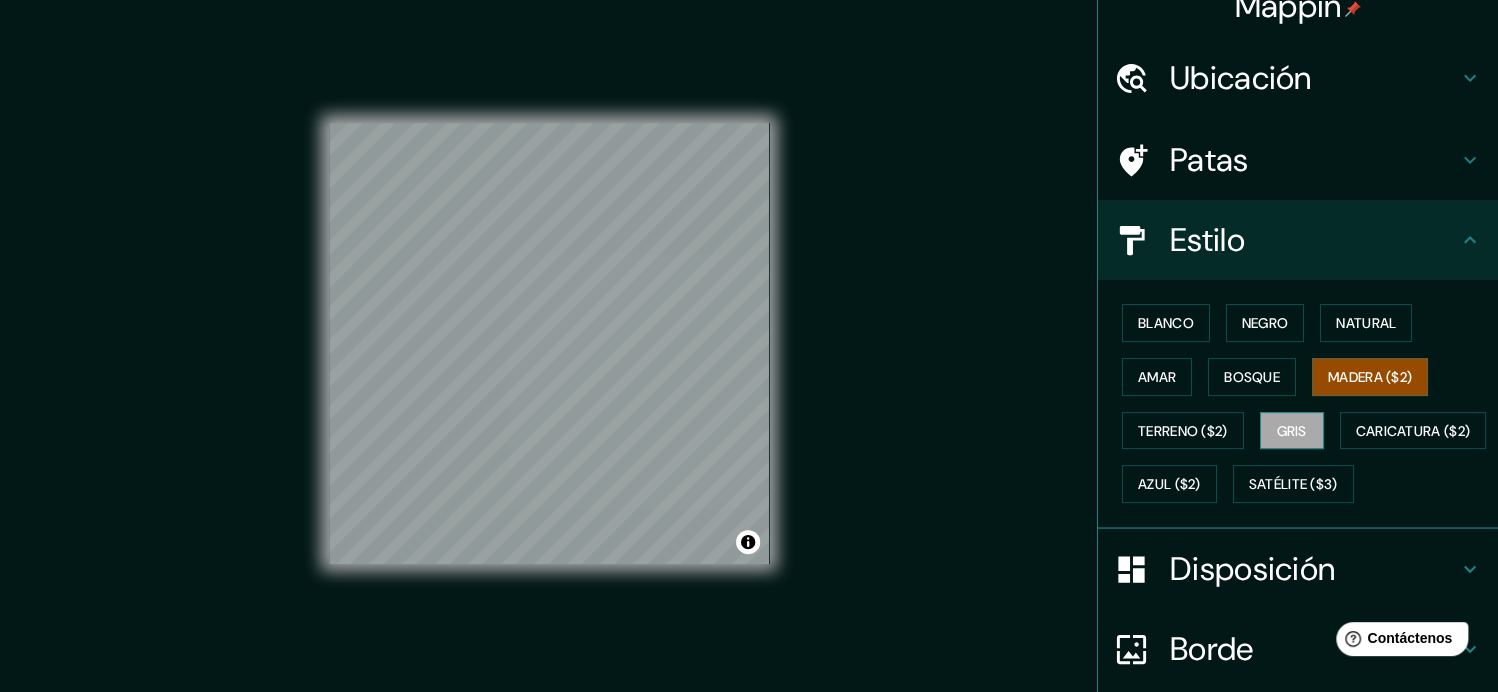 click on "Gris" at bounding box center [1292, 431] 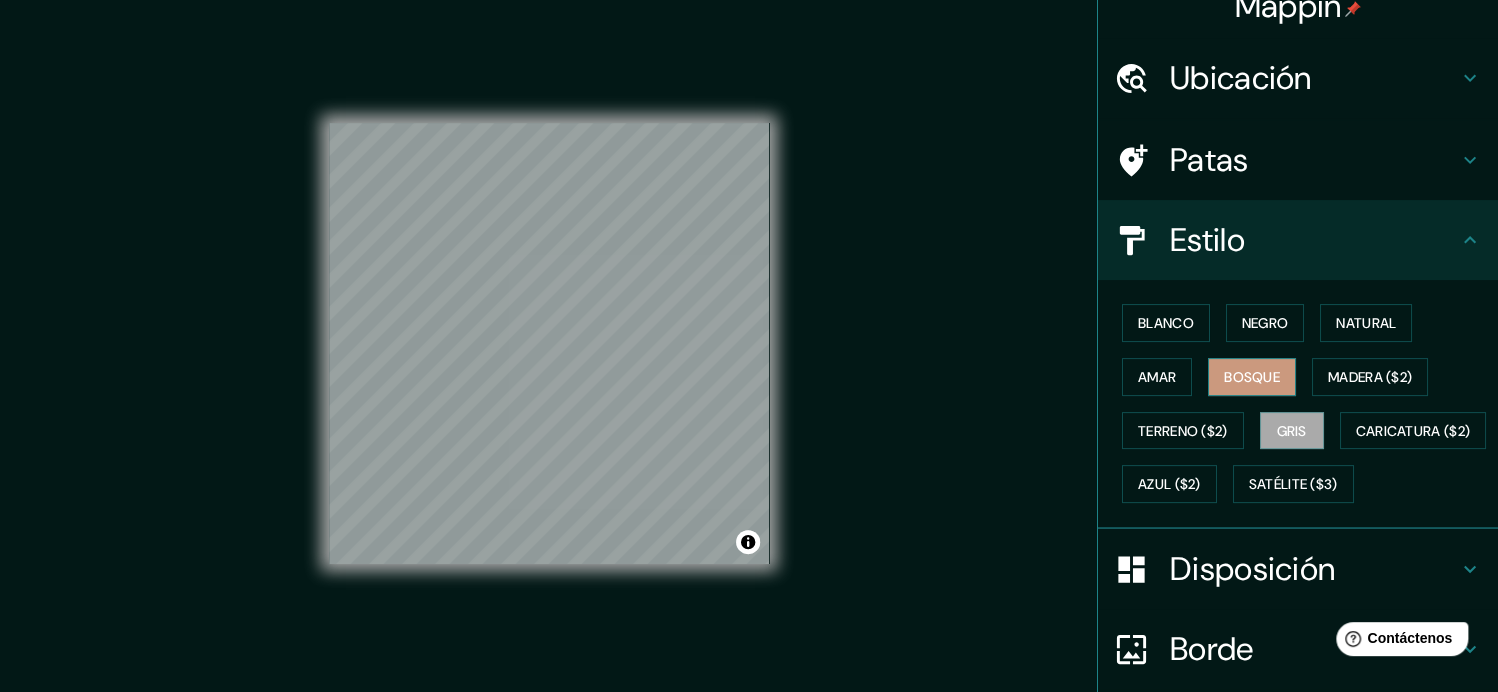 click on "Bosque" at bounding box center (1252, 377) 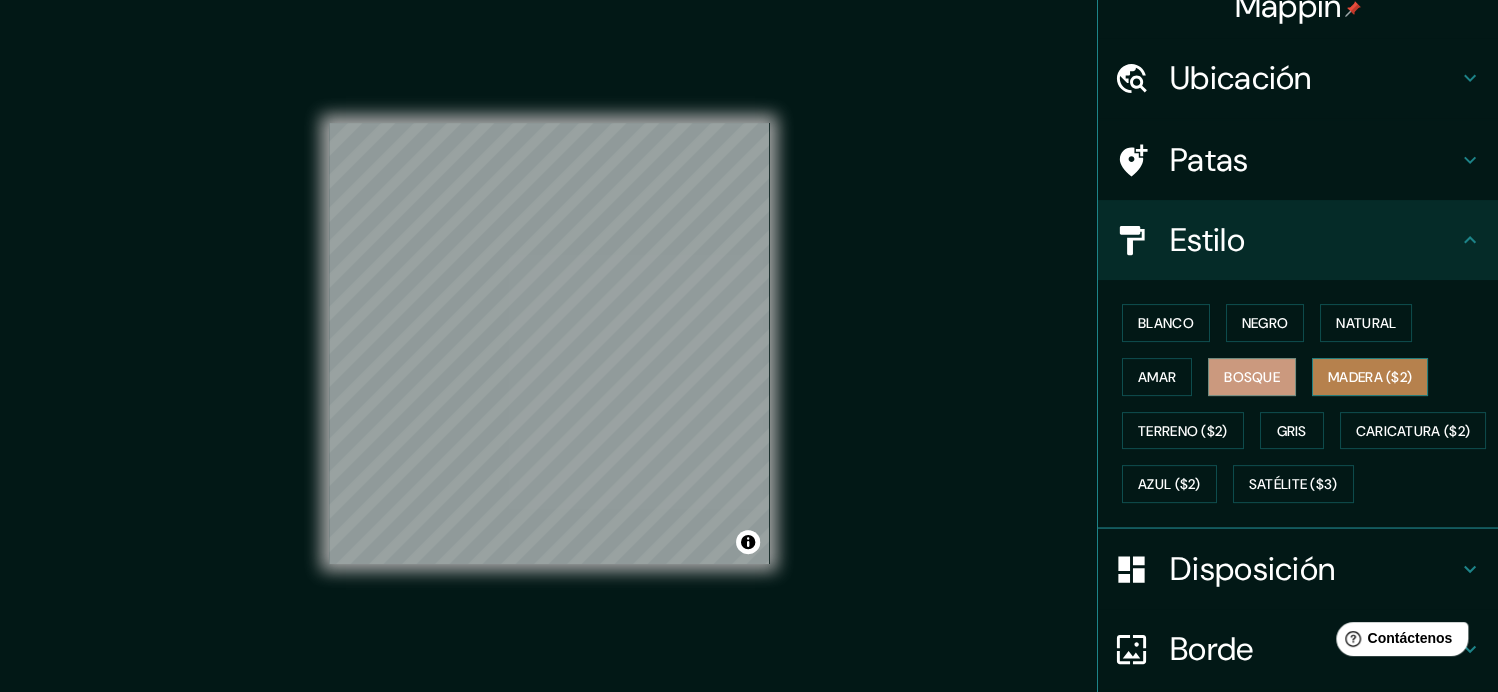 click on "Madera ($2)" at bounding box center (1370, 377) 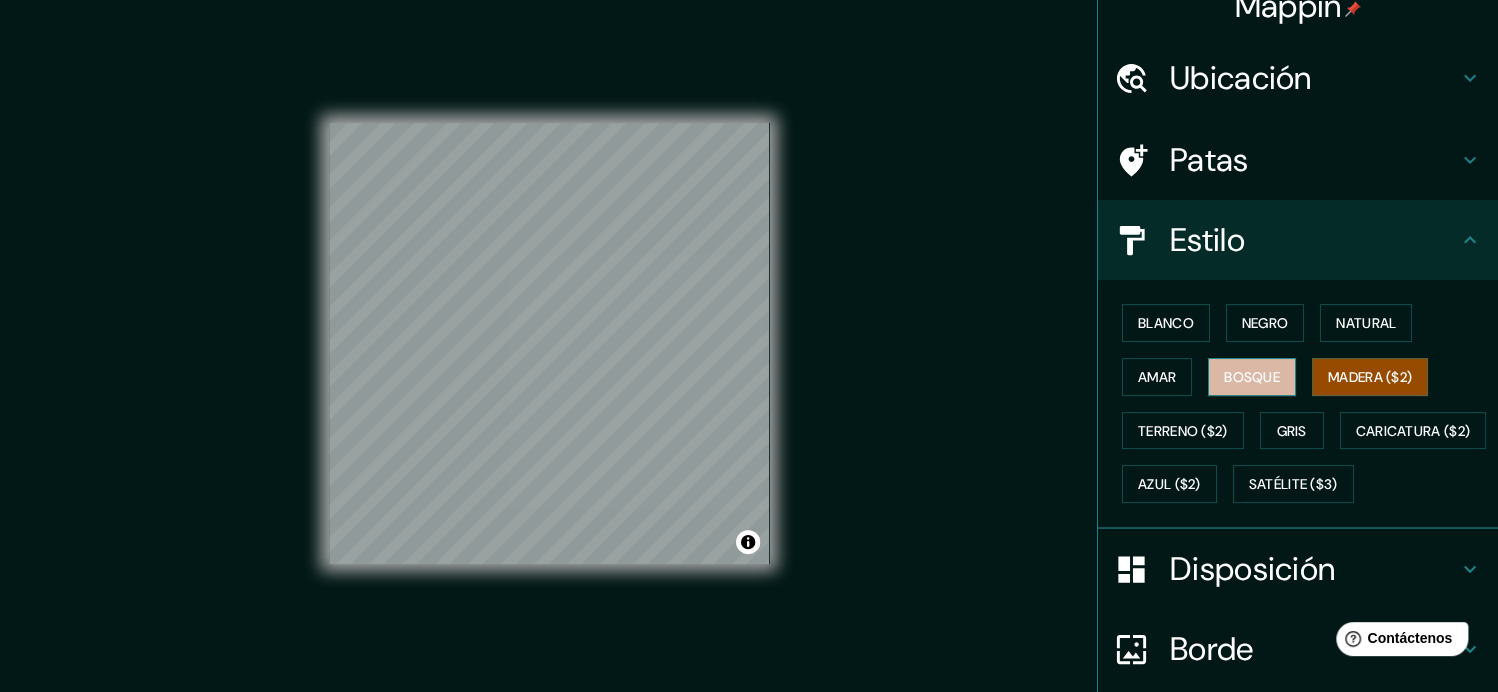 click on "Bosque" at bounding box center [1252, 377] 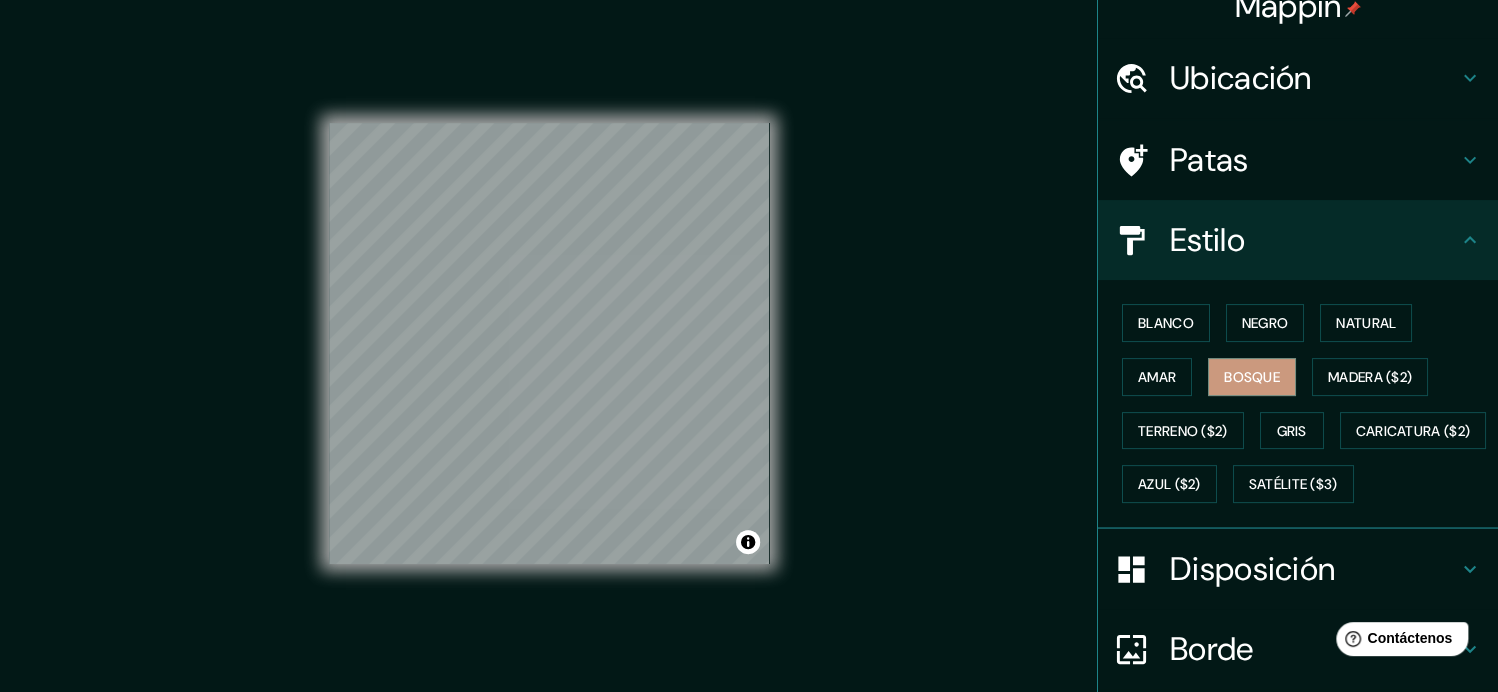 drag, startPoint x: 775, startPoint y: 293, endPoint x: 911, endPoint y: 268, distance: 138.2787 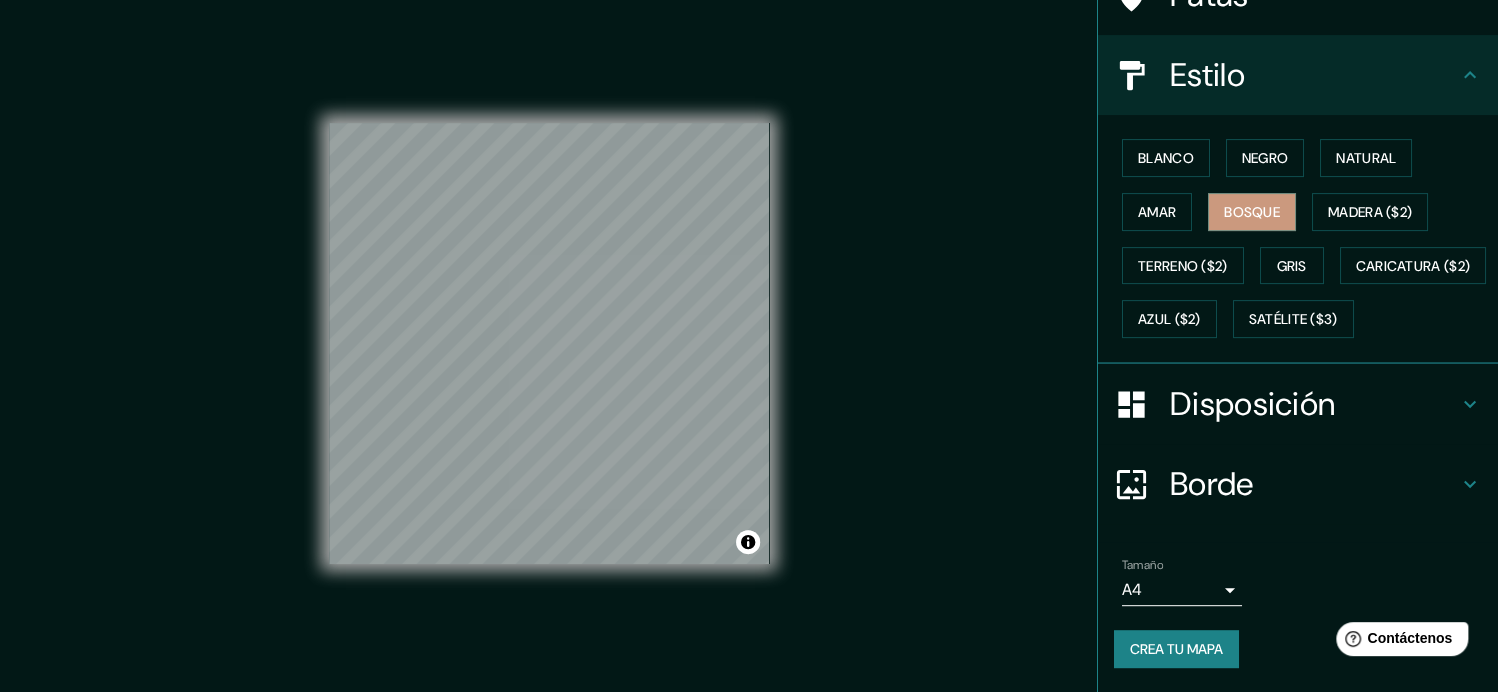 click on "Mappin Ubicación Patas Estilo Blanco Negro Natural Amar Bosque Madera ($2) Terreno ($2) Gris Caricatura ($2) Azul ($2) Satélite ($3) Disposición Borde Elige un borde.  Consejo  : puedes opacar las capas del marco para crear efectos geniales. Ninguno Simple Transparente Elegante Tamaño A4 single Crea tu mapa © Mapbox   © OpenStreetMap   Improve this map Si tiene algún problema, sugerencia o inquietud, envíe un correo electrónico a  help@example.com  .   . . Texto original Valora esta traducción Tu opinión servirá para ayudar a mejorar el Traductor de Google" at bounding box center (749, 346) 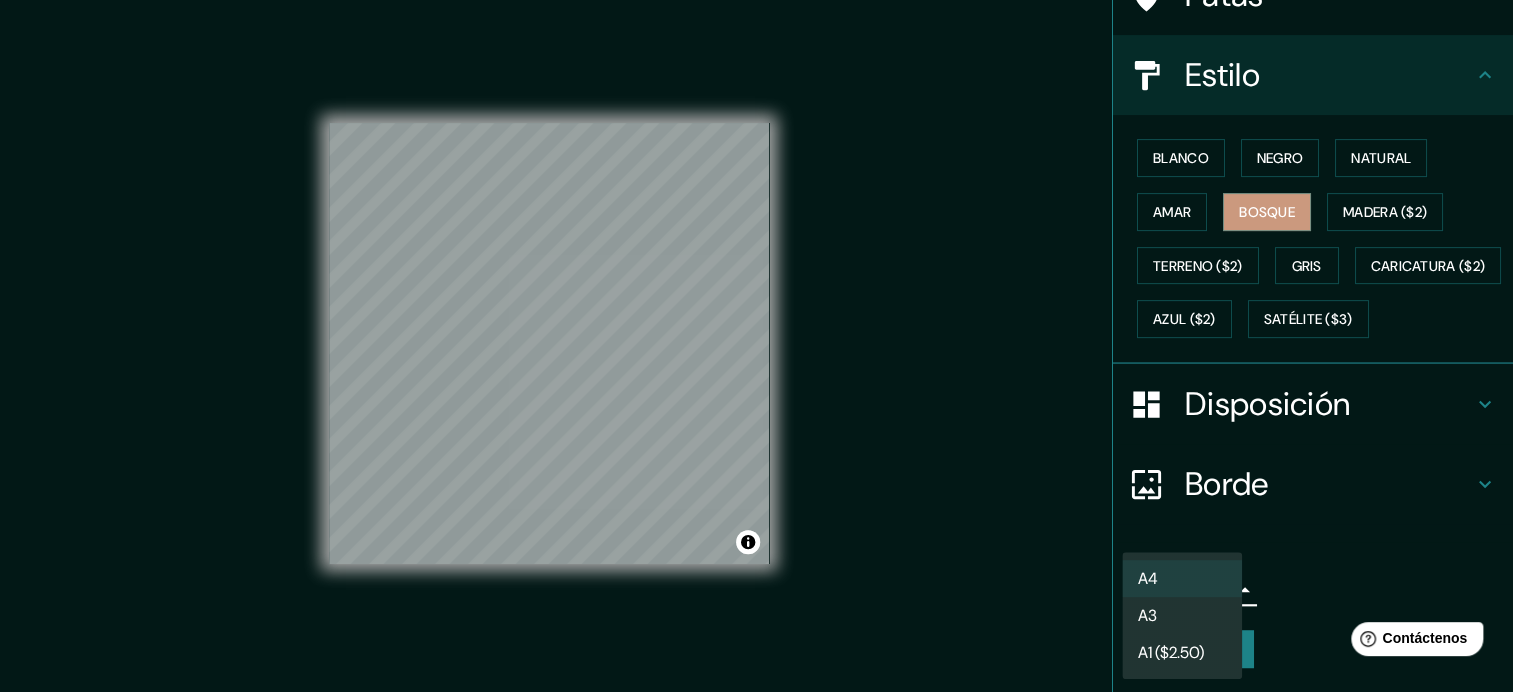 click at bounding box center [756, 346] 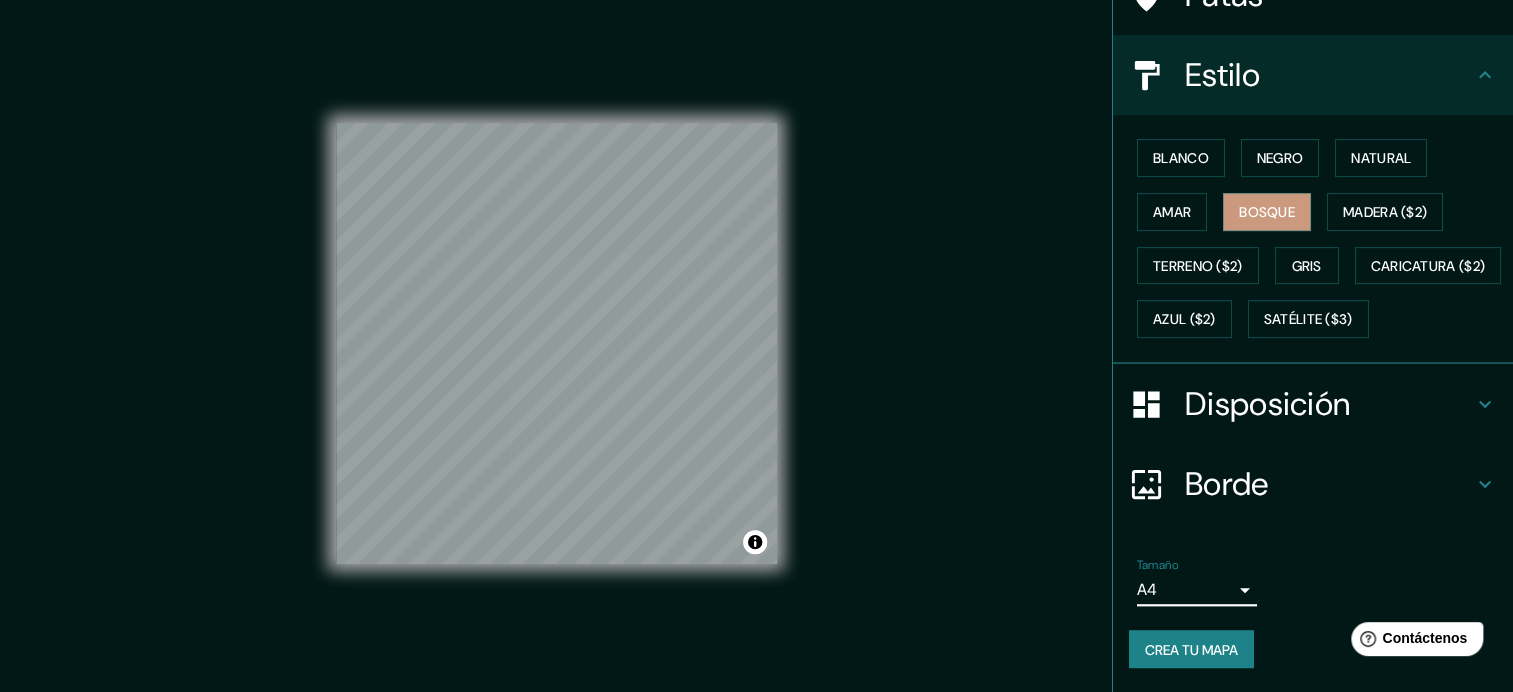 click on "Mappin Ubicación Patas Estilo Blanco Negro Natural Amar Bosque Madera ($2) Terreno ($2) Gris Caricatura ($2) Azul ($2) Satélite ($3) Disposición Borde Elige un borde.  Consejo  : puedes opacar las capas del marco para crear efectos geniales. Ninguno Simple Transparente Elegante Tamaño A4 single Crea tu mapa © Mapbox   © OpenStreetMap   Improve this map Si tiene algún problema, sugerencia o inquietud, envíe un correo electrónico a  help@example.com  .   . . Texto original Valora esta traducción Tu opinión servirá para ayudar a mejorar el Traductor de Google" at bounding box center (756, 346) 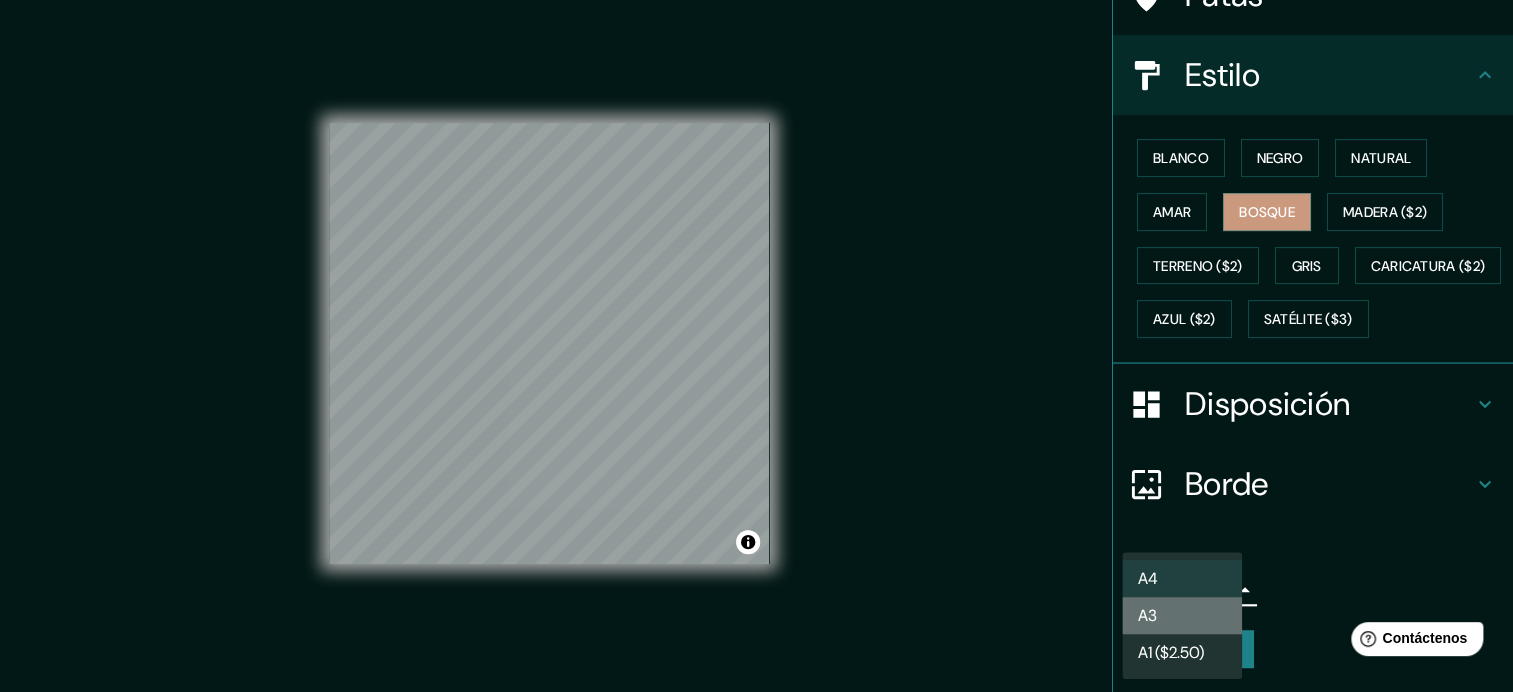 click on "A3" at bounding box center (1182, 615) 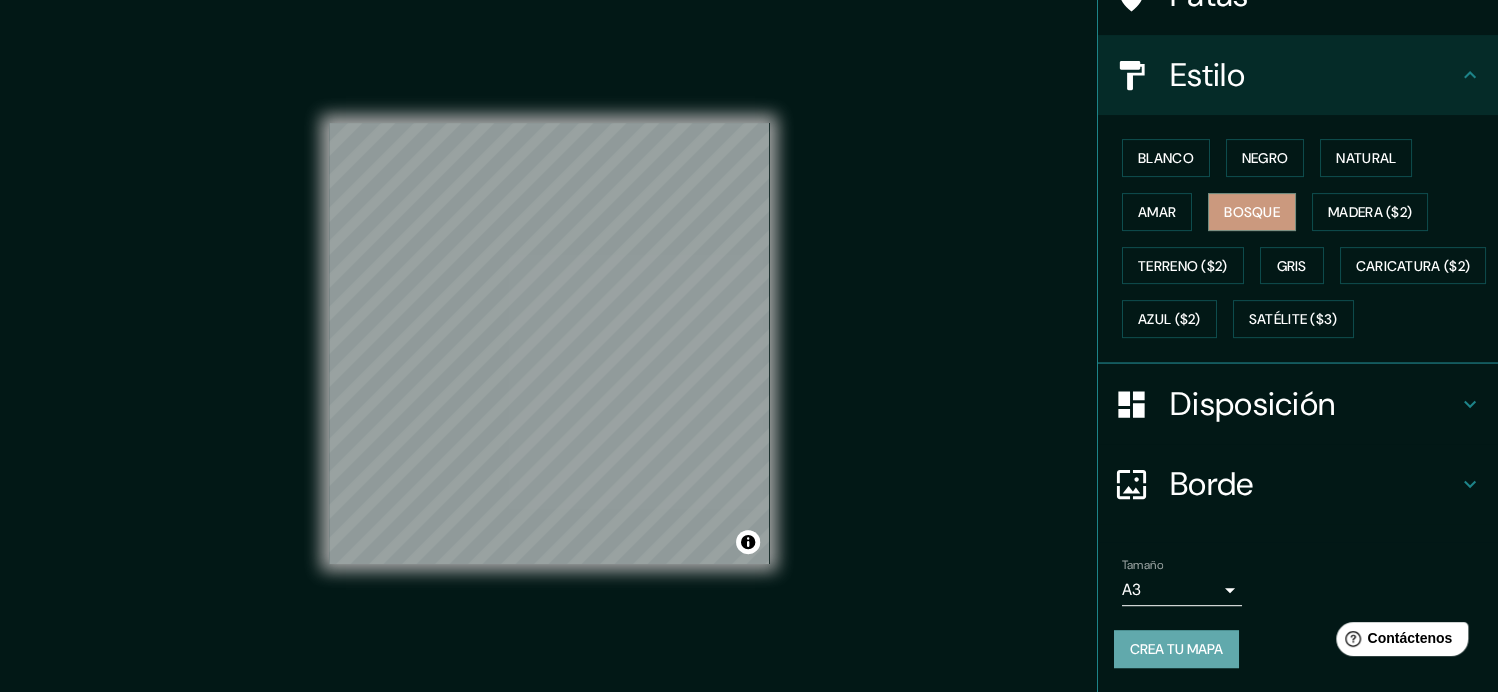 click on "Crea tu mapa" at bounding box center [1176, 649] 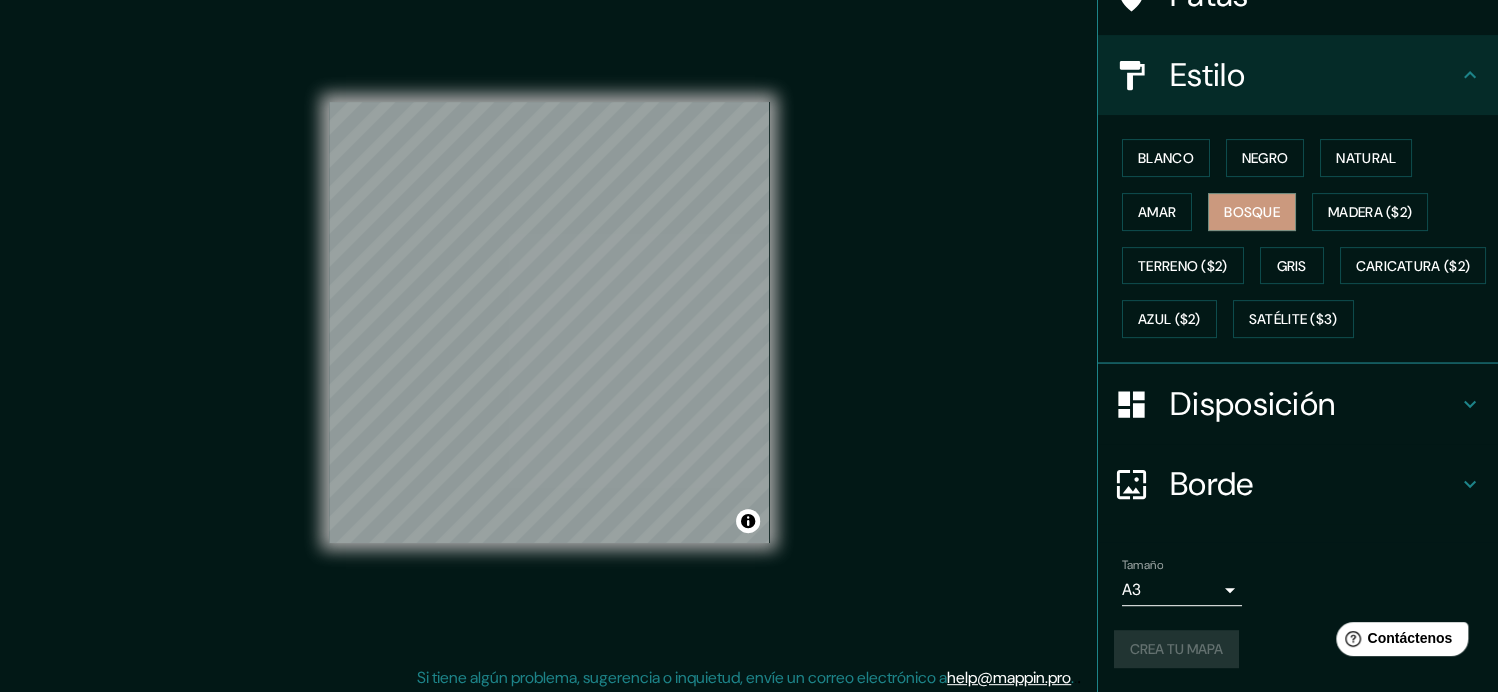 scroll, scrollTop: 26, scrollLeft: 0, axis: vertical 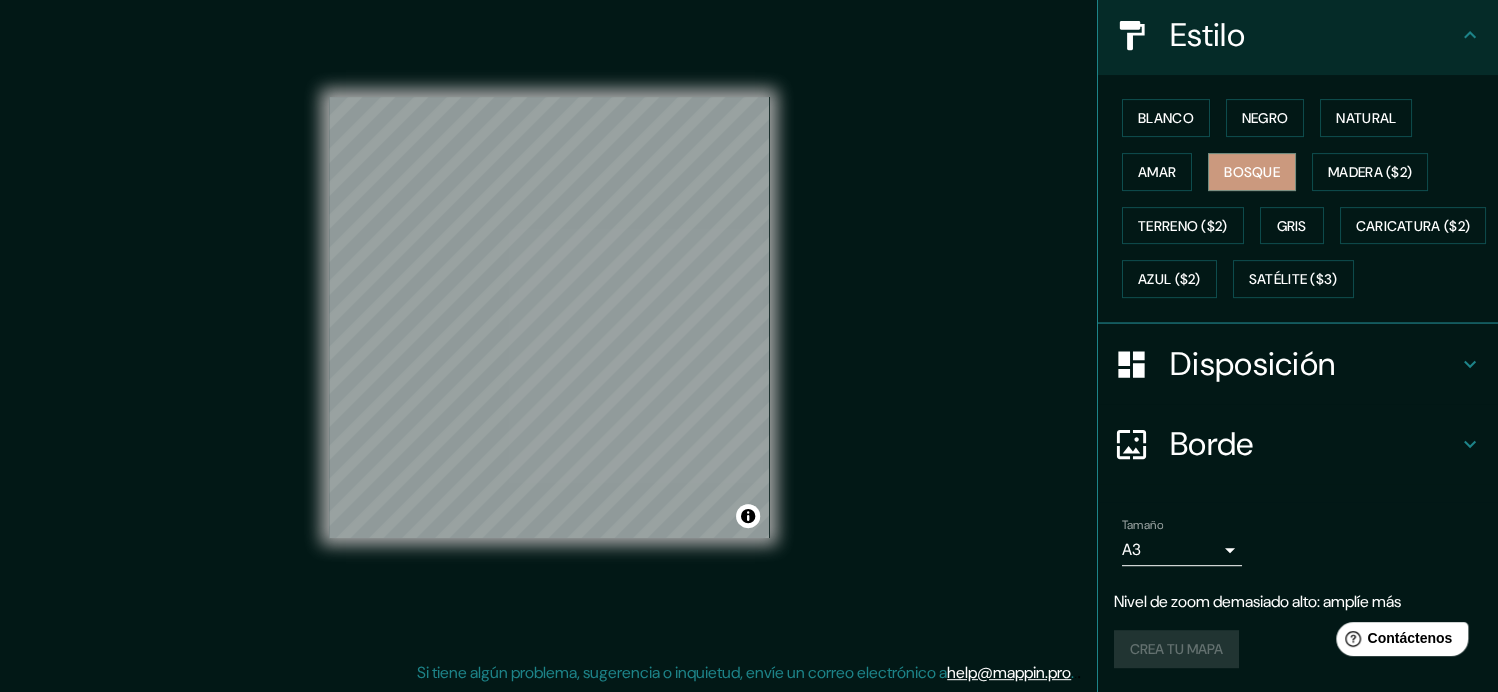 click on "Mappin Ubicación Patas Estilo Blanco Negro Natural Amar Bosque Madera ($2) Terreno ($2) Gris Caricatura ($2) Azul ($2) Satélite ($3) Disposición Borde Elige un borde.  Consejo  : puedes opacar las capas del marco para crear efectos geniales. Ninguno Simple Transparente Elegante Tamaño A3 a4 Nivel de zoom demasiado alto: amplíe más Crea tu mapa © Mapbox   © OpenStreetMap   Improve this map Si tiene algún problema, sugerencia o inquietud, envíe un correo electrónico a  help@example.com  .   . ." at bounding box center [749, 333] 